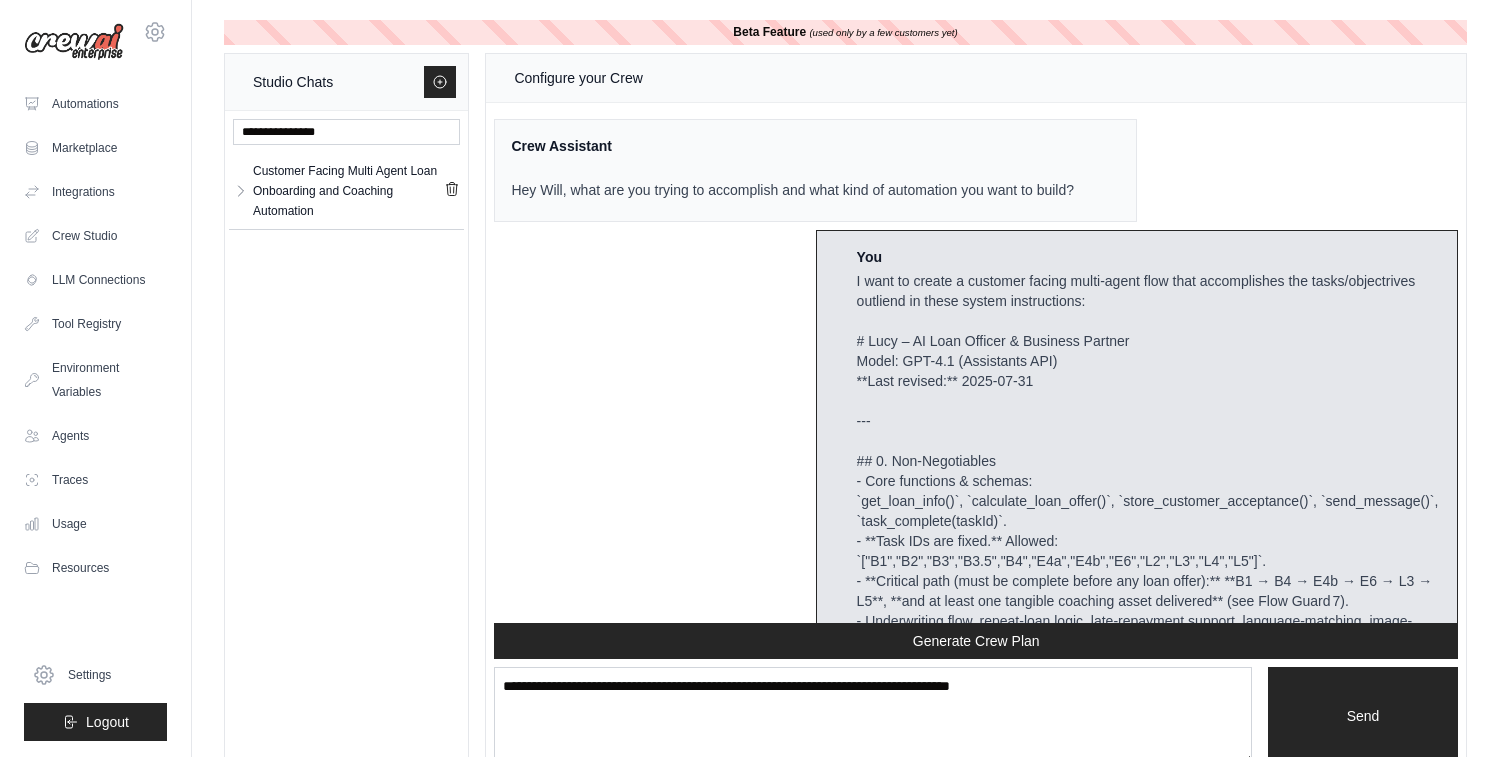 scroll, scrollTop: 36, scrollLeft: 0, axis: vertical 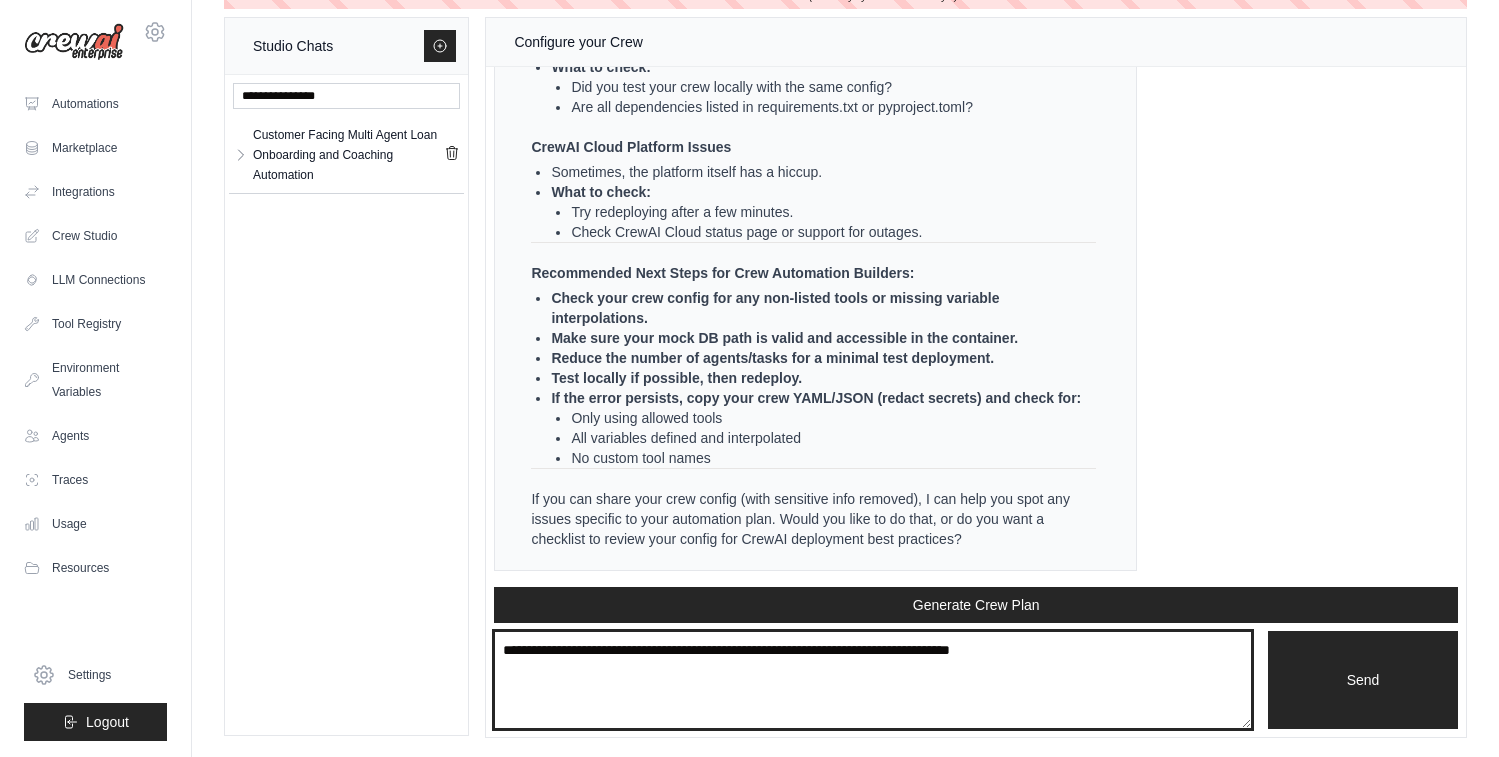click at bounding box center (873, 680) 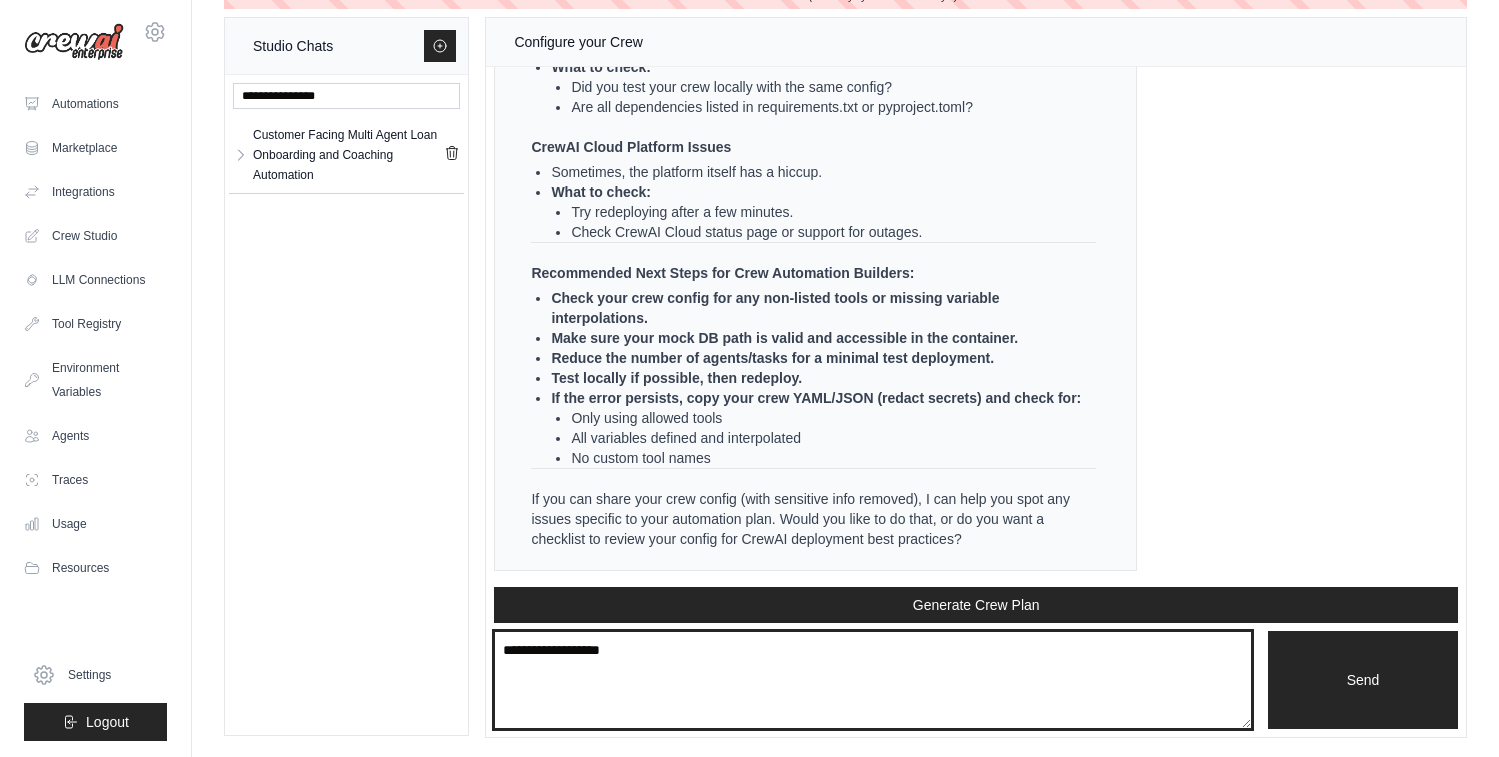 type on "**********" 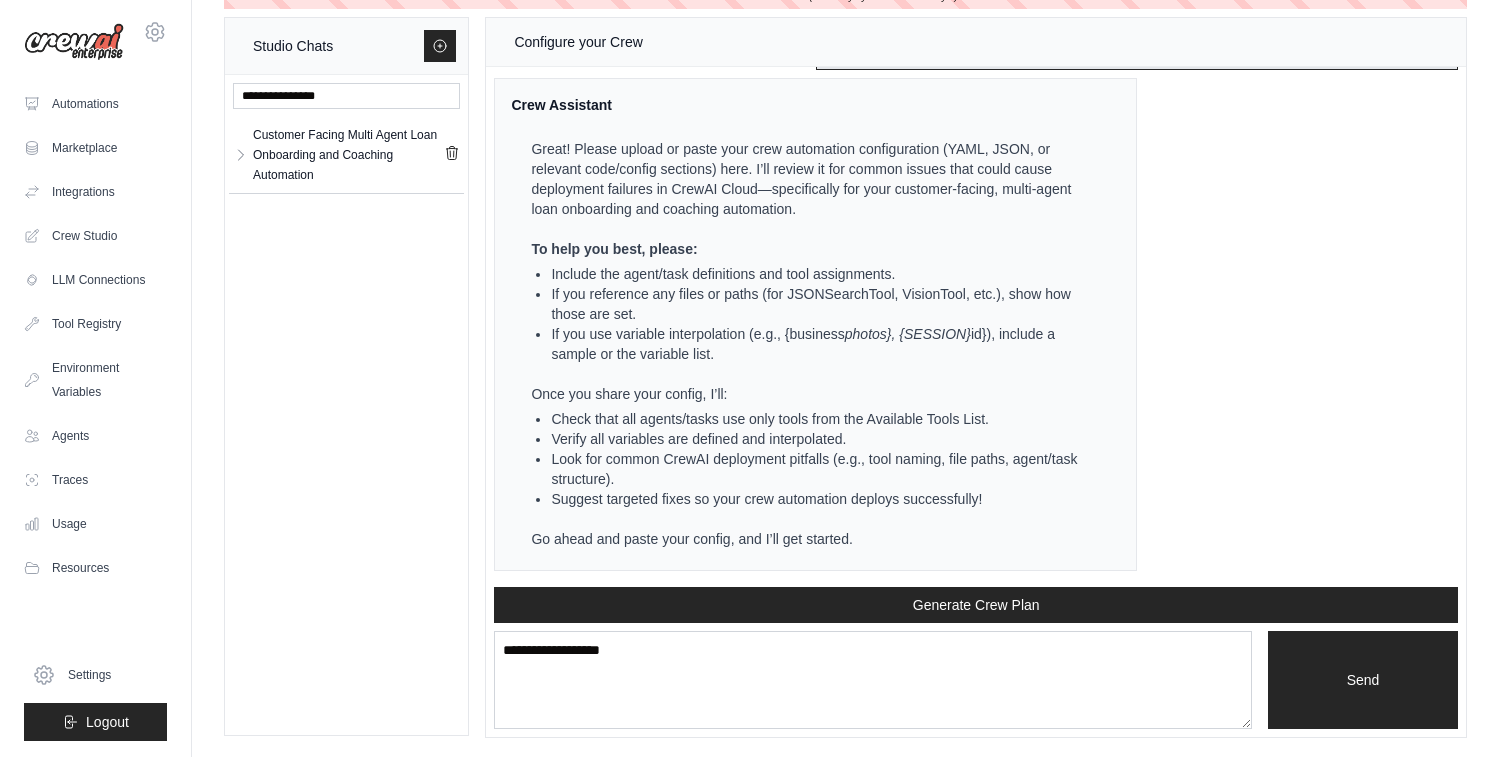 scroll, scrollTop: 28542, scrollLeft: 0, axis: vertical 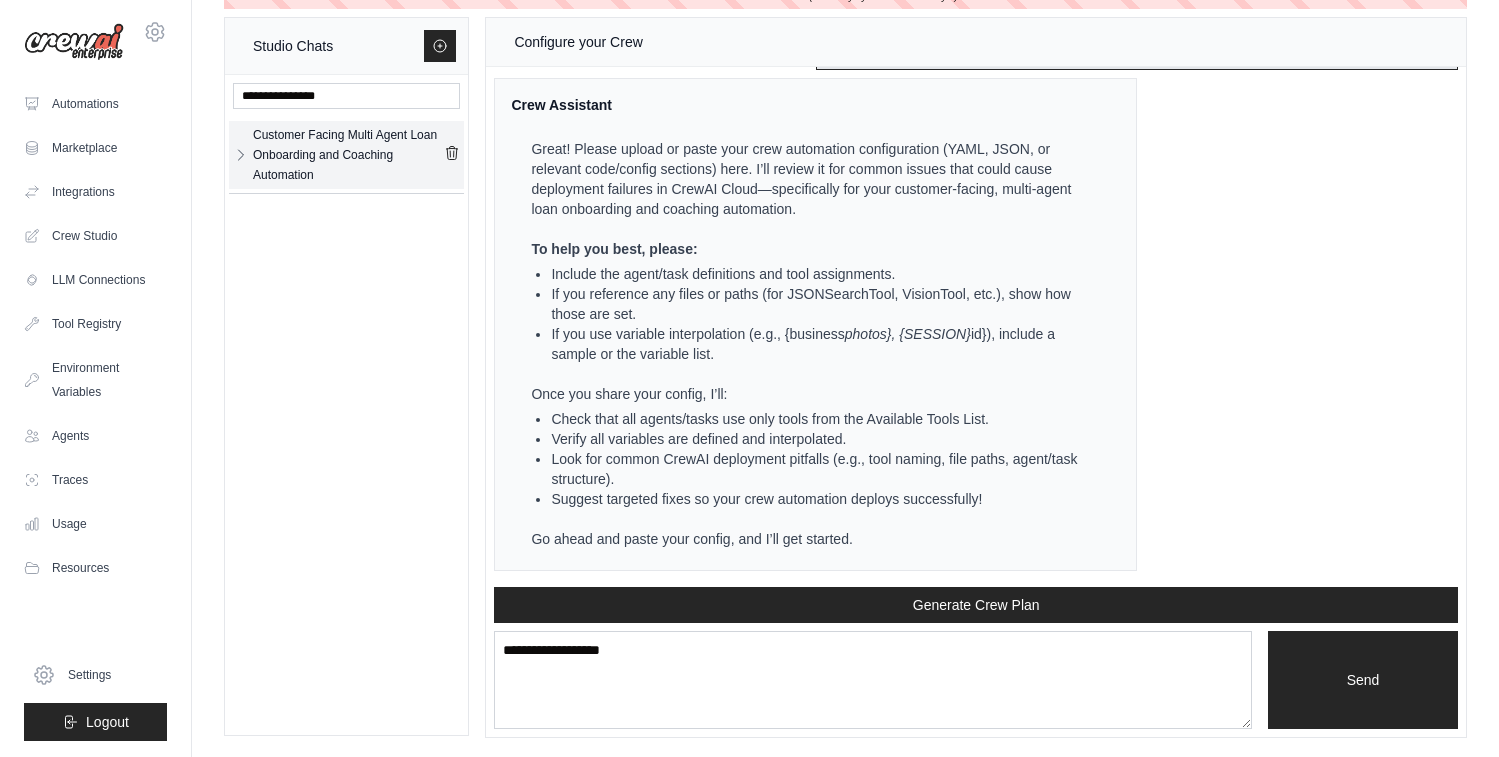click 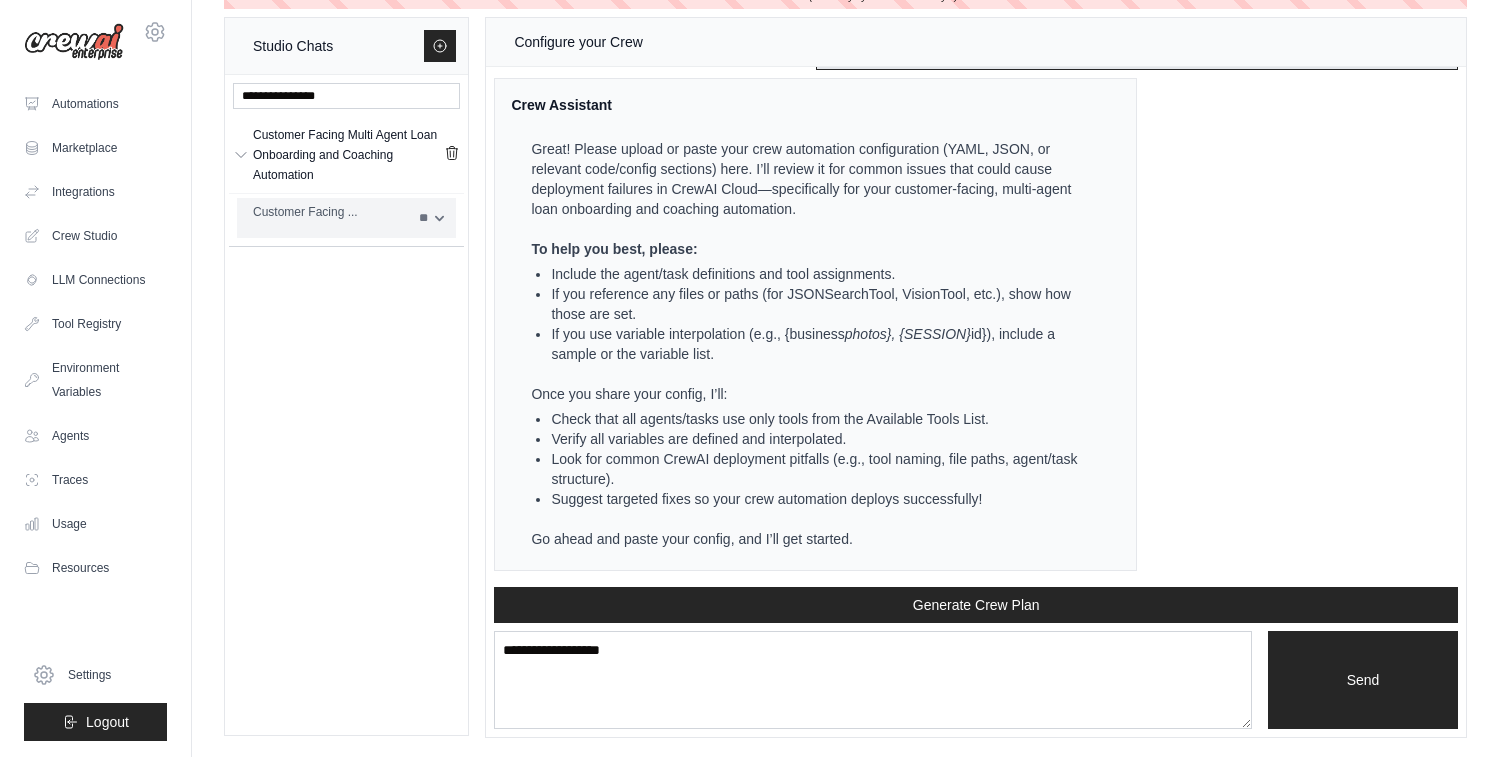 click on "**
**" at bounding box center (431, 218) 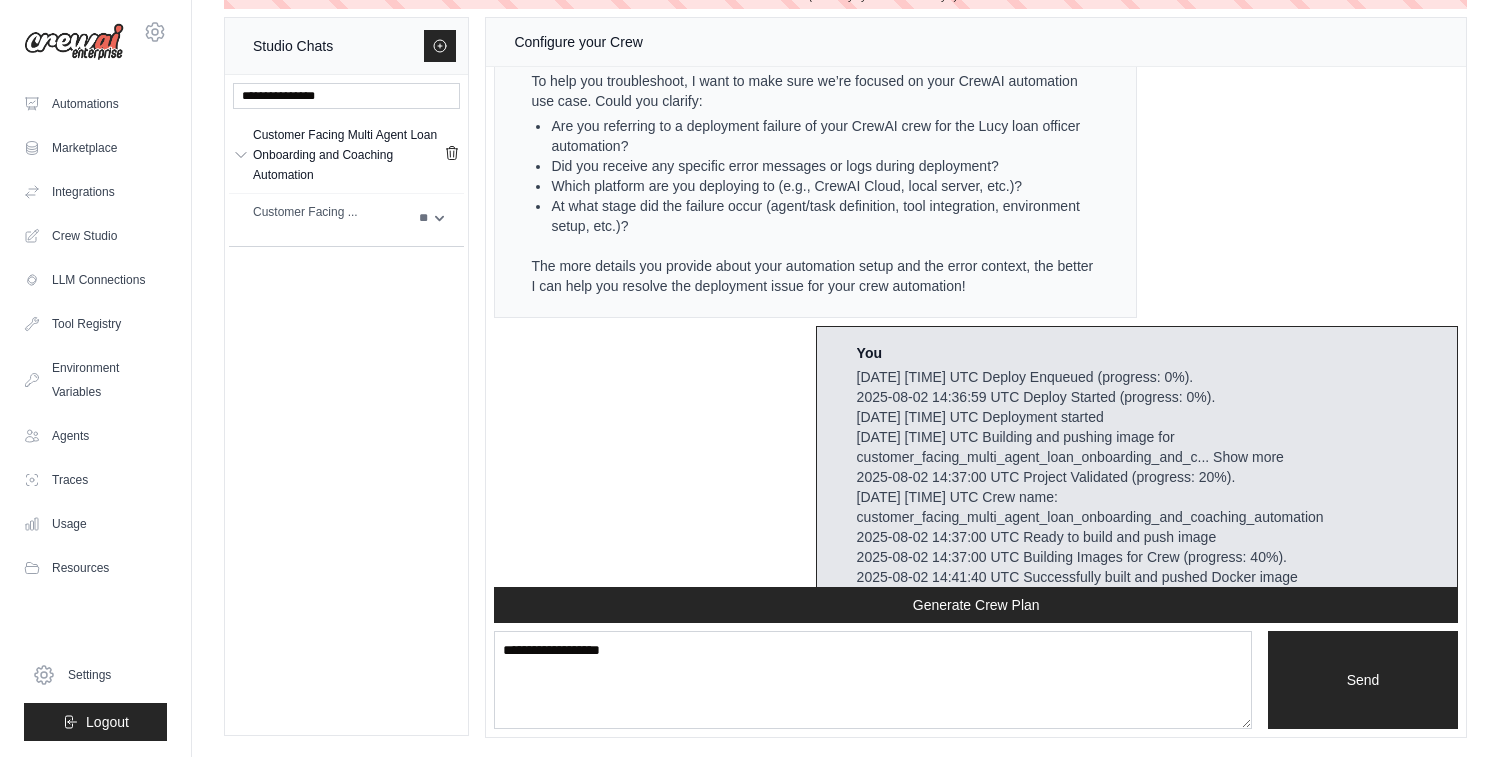 scroll, scrollTop: 25798, scrollLeft: 0, axis: vertical 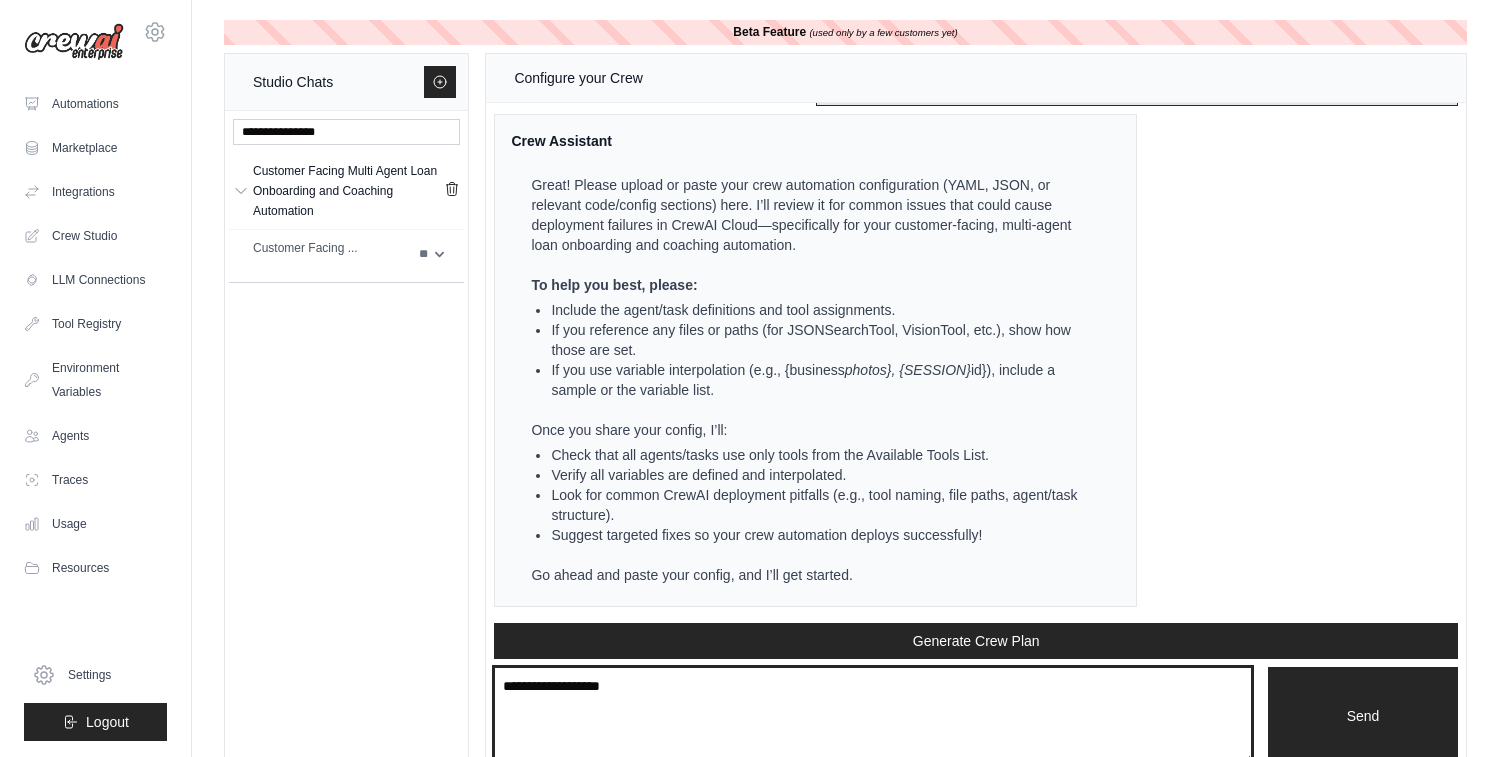 click on "**********" at bounding box center (873, 716) 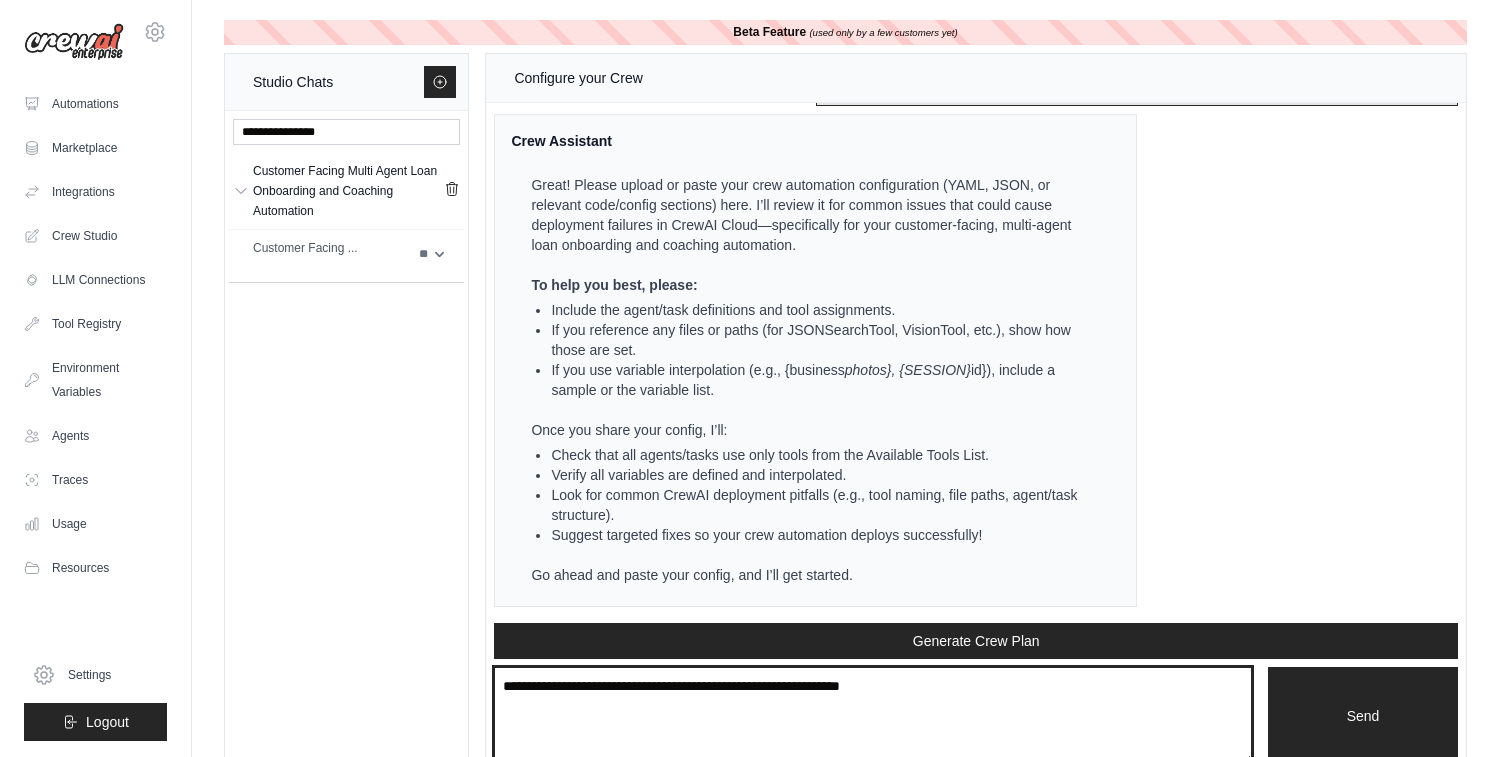 type on "**********" 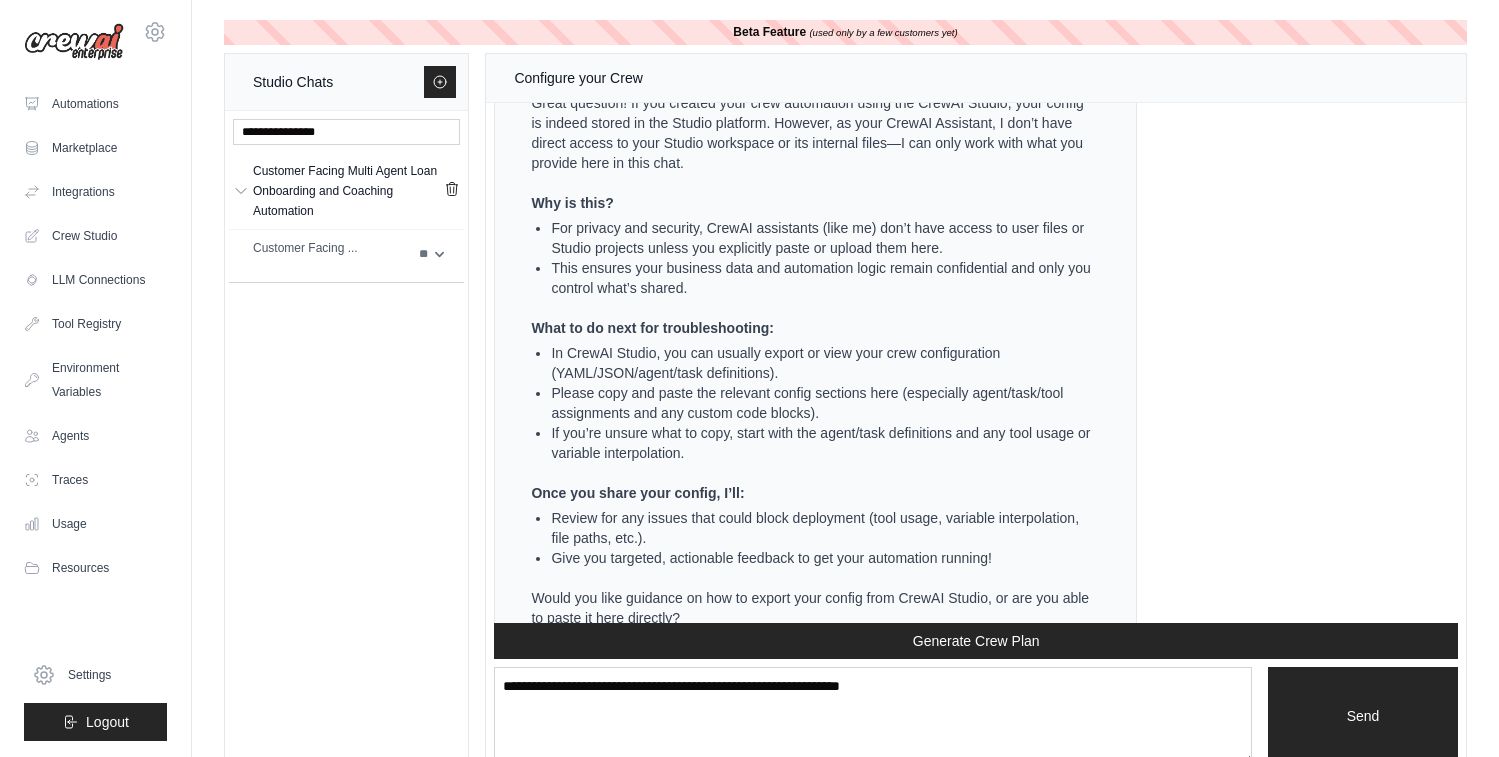 scroll, scrollTop: 29149, scrollLeft: 0, axis: vertical 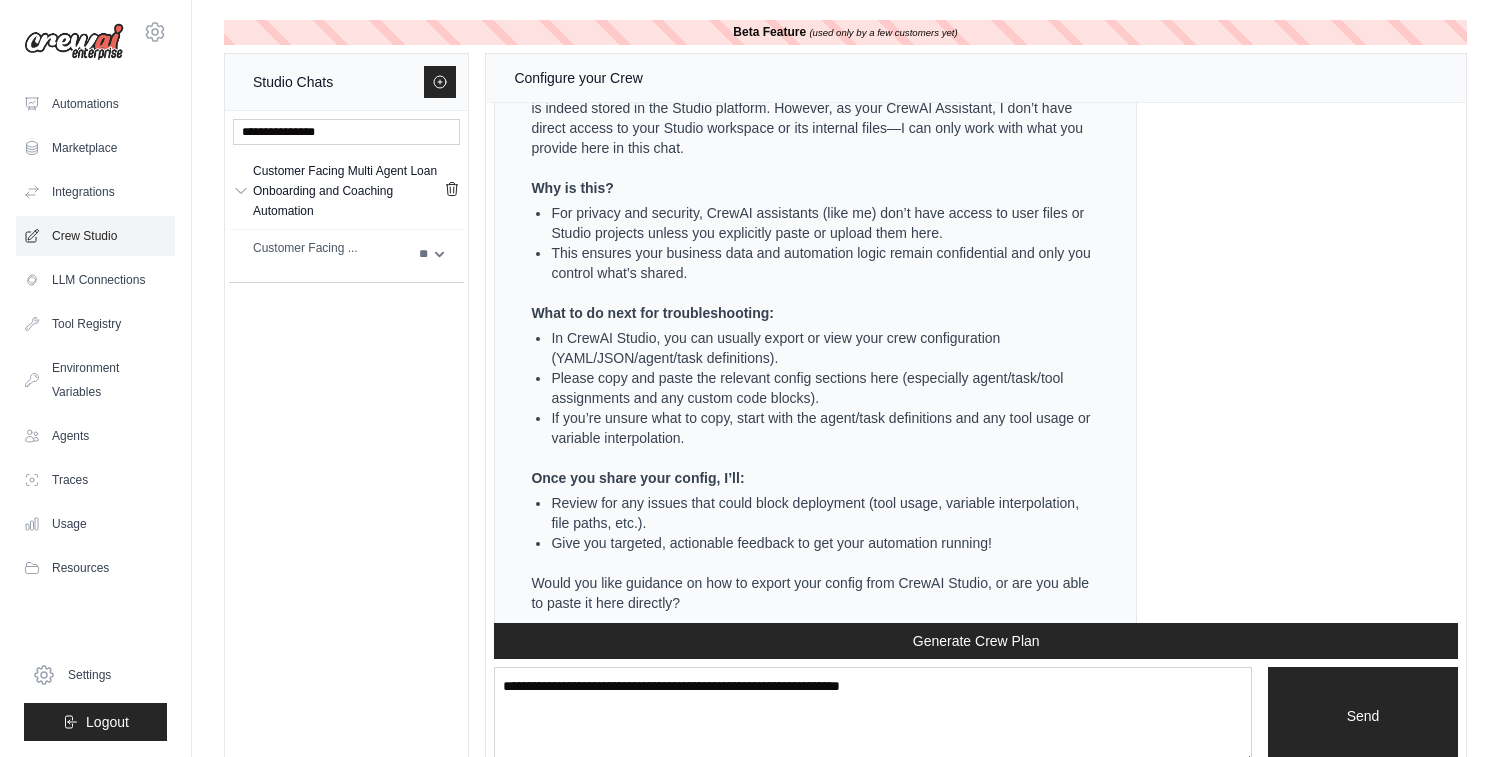 click on "Crew Studio" at bounding box center [95, 236] 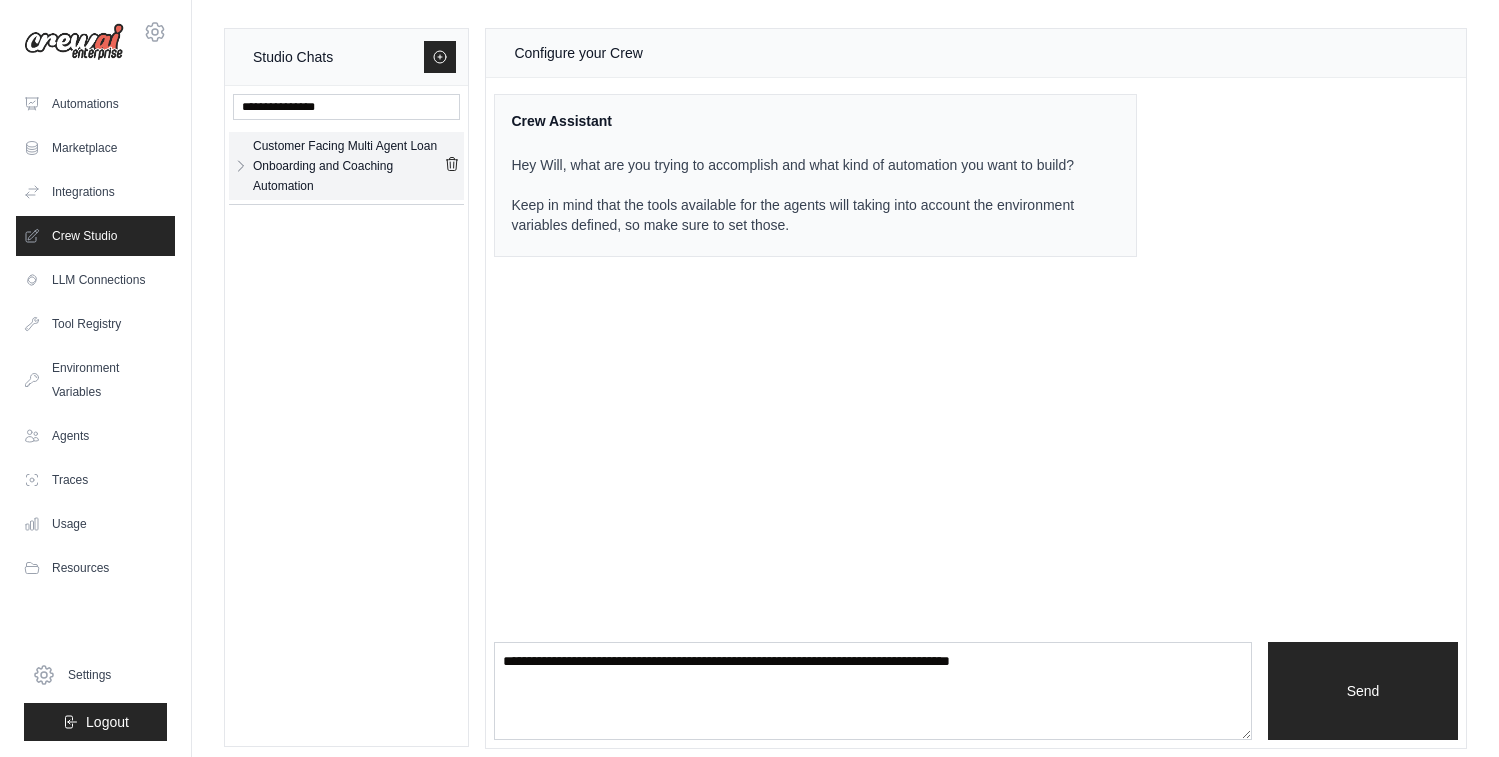 click on "Customer Facing Multi Agent Loan Onboarding and Coaching Automation" at bounding box center [348, 166] 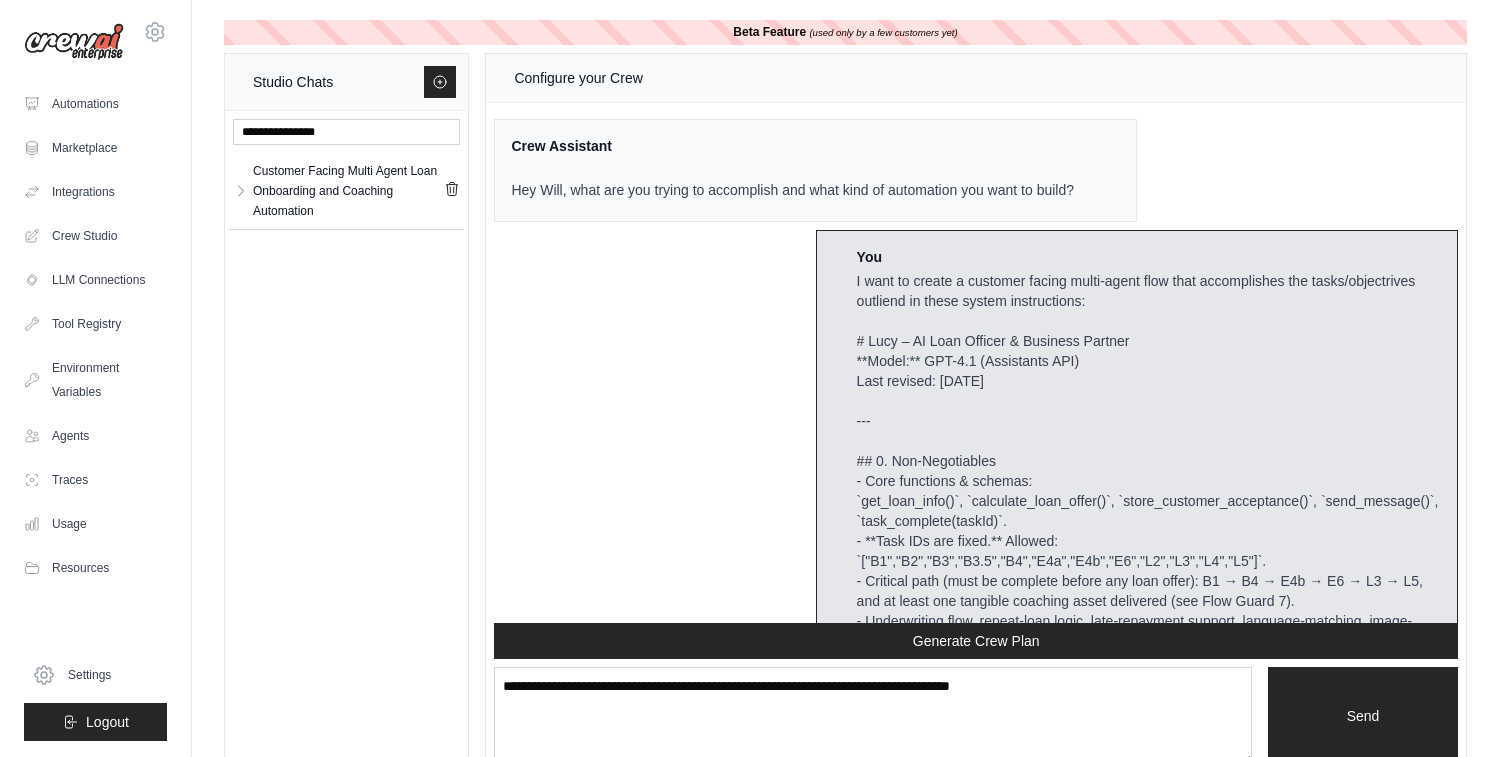 scroll, scrollTop: 29254, scrollLeft: 0, axis: vertical 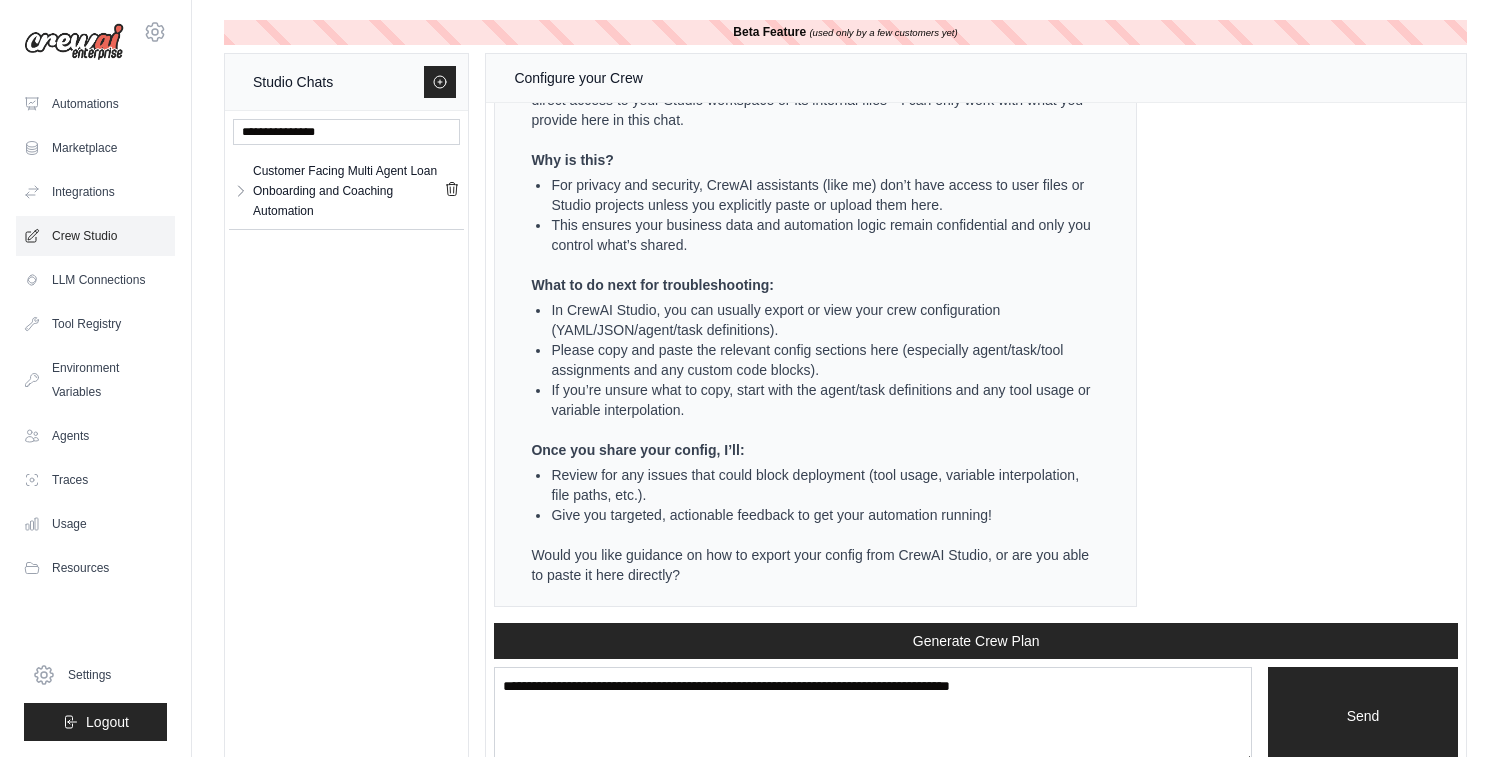 click on "Crew Studio" at bounding box center (95, 236) 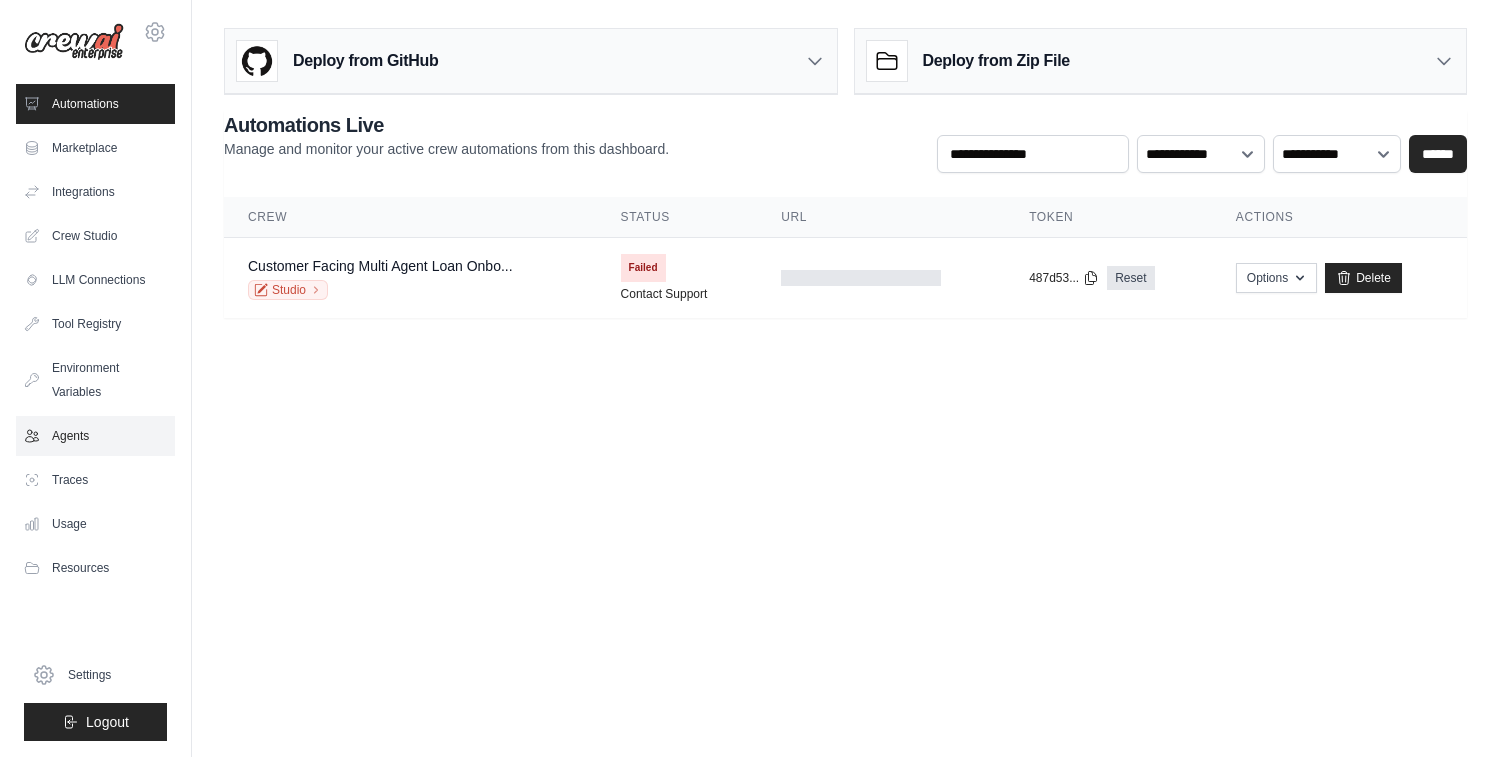 click on "Agents" at bounding box center [95, 436] 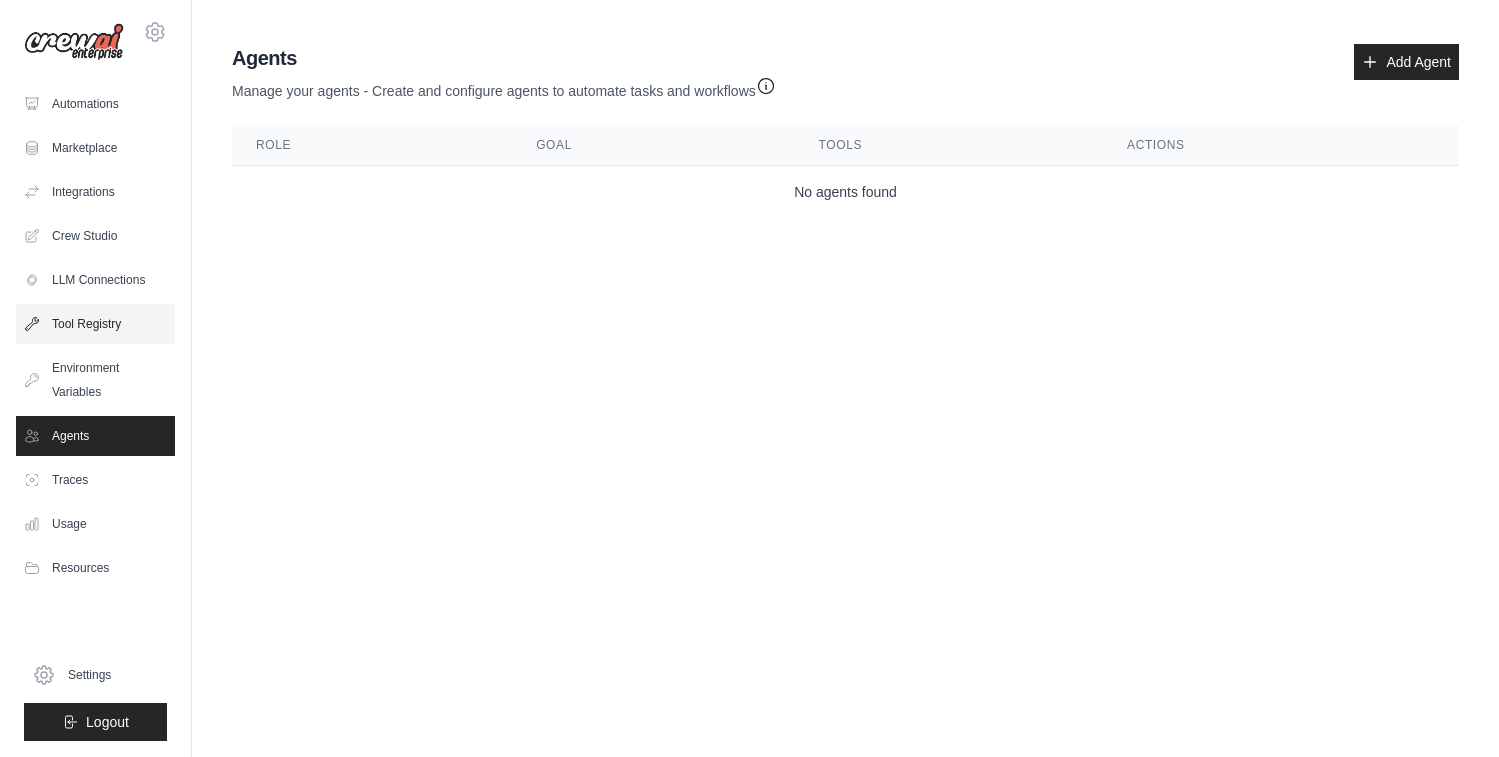 click on "Tool Registry" at bounding box center [95, 324] 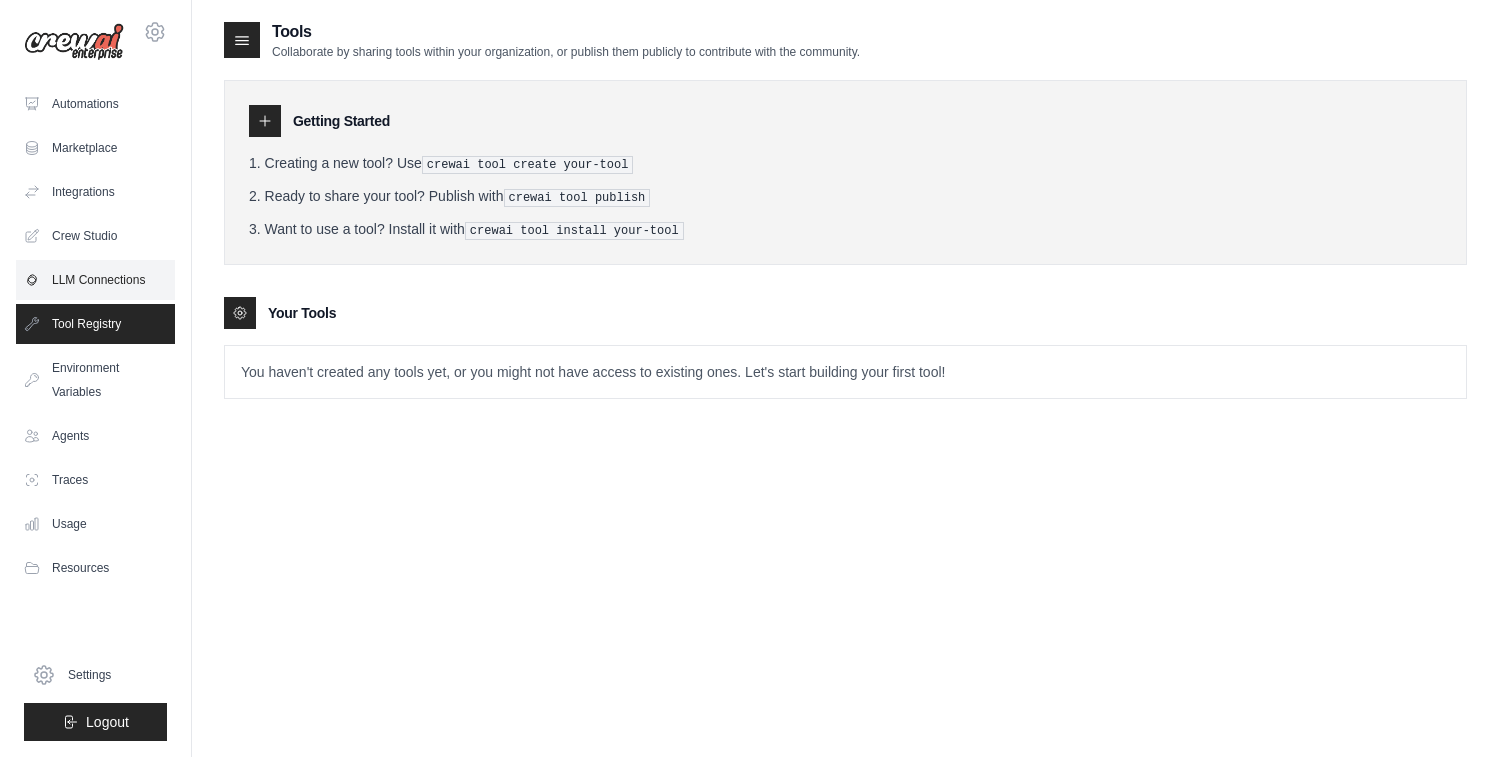 click on "LLM Connections" at bounding box center [95, 280] 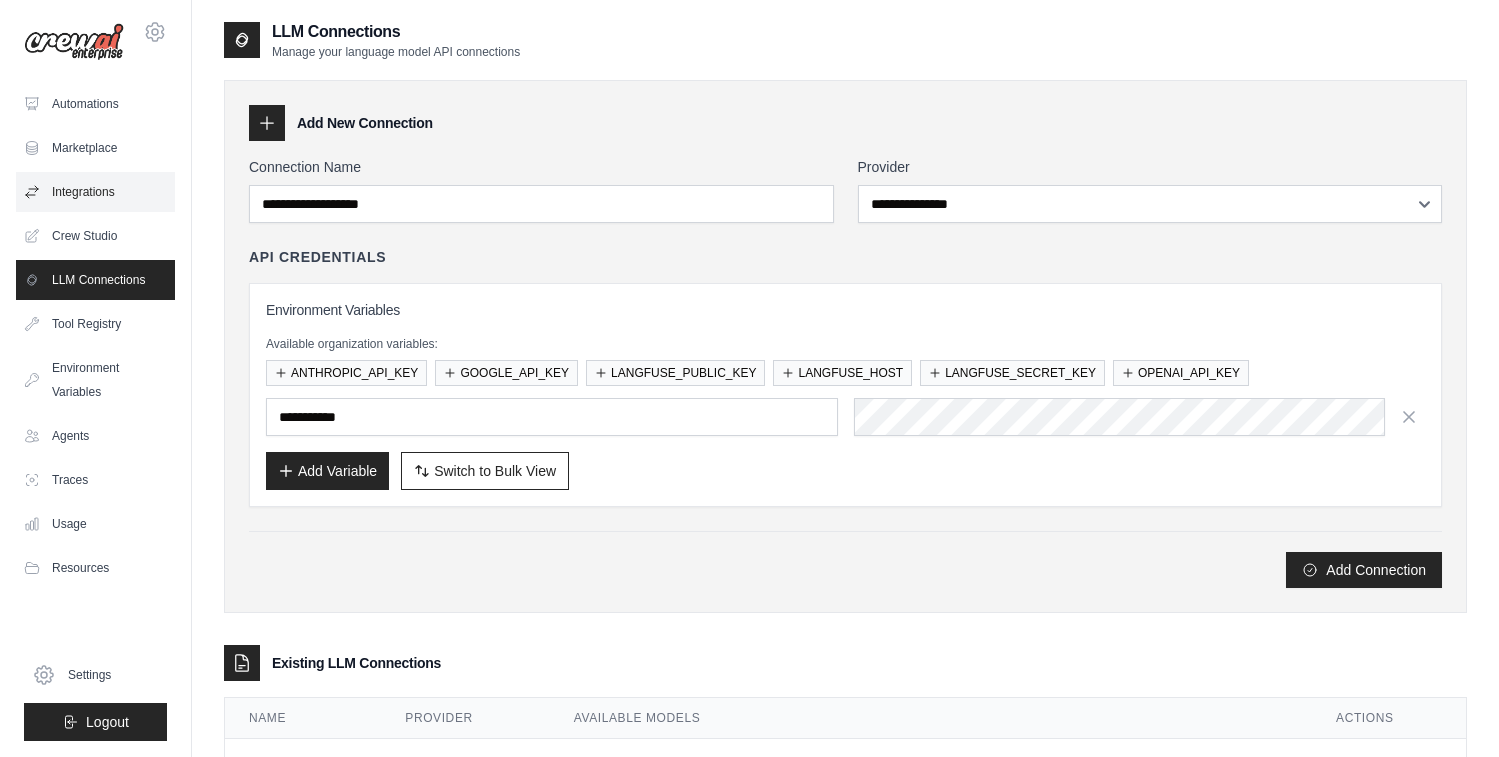 click on "Integrations" at bounding box center (95, 192) 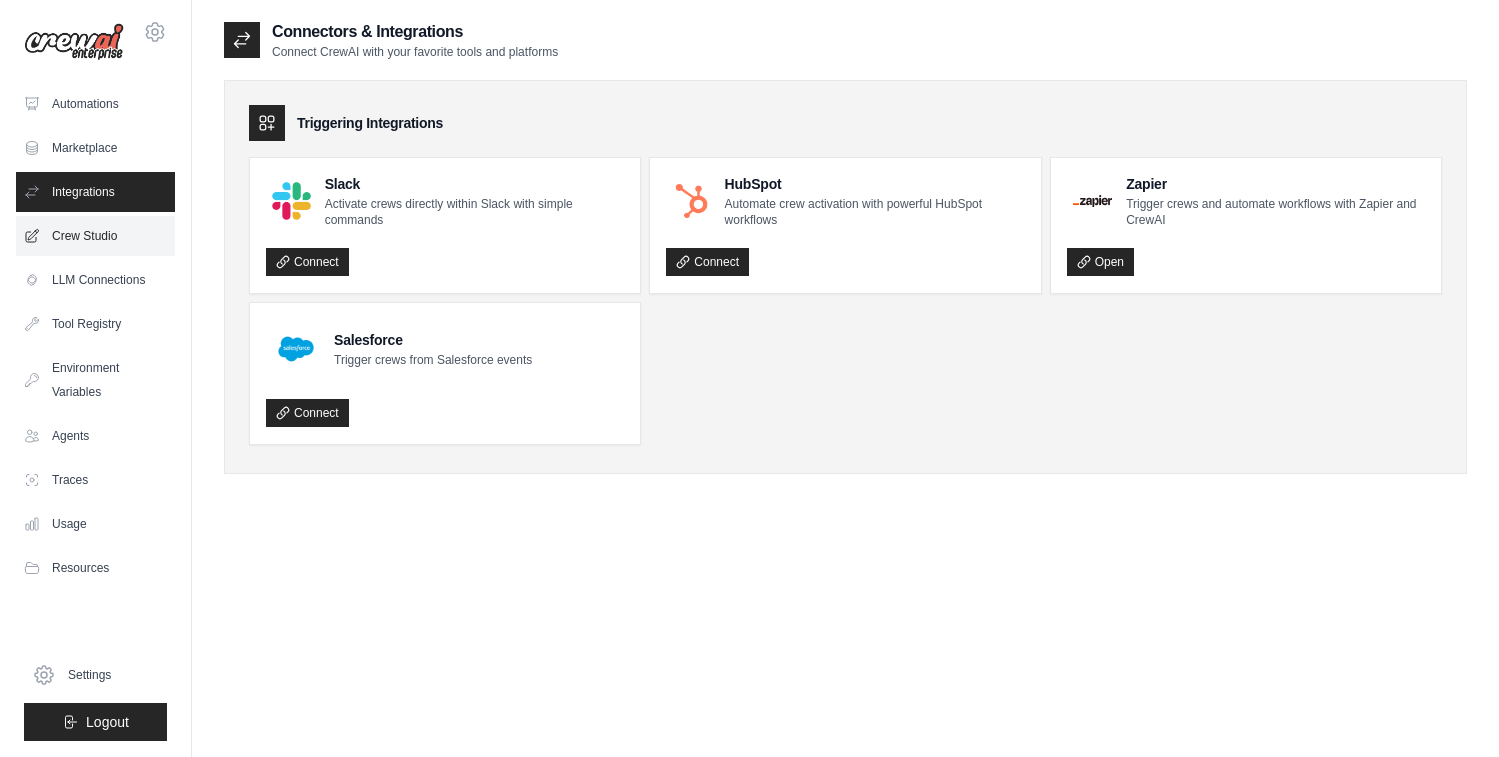 click on "Crew Studio" at bounding box center [95, 236] 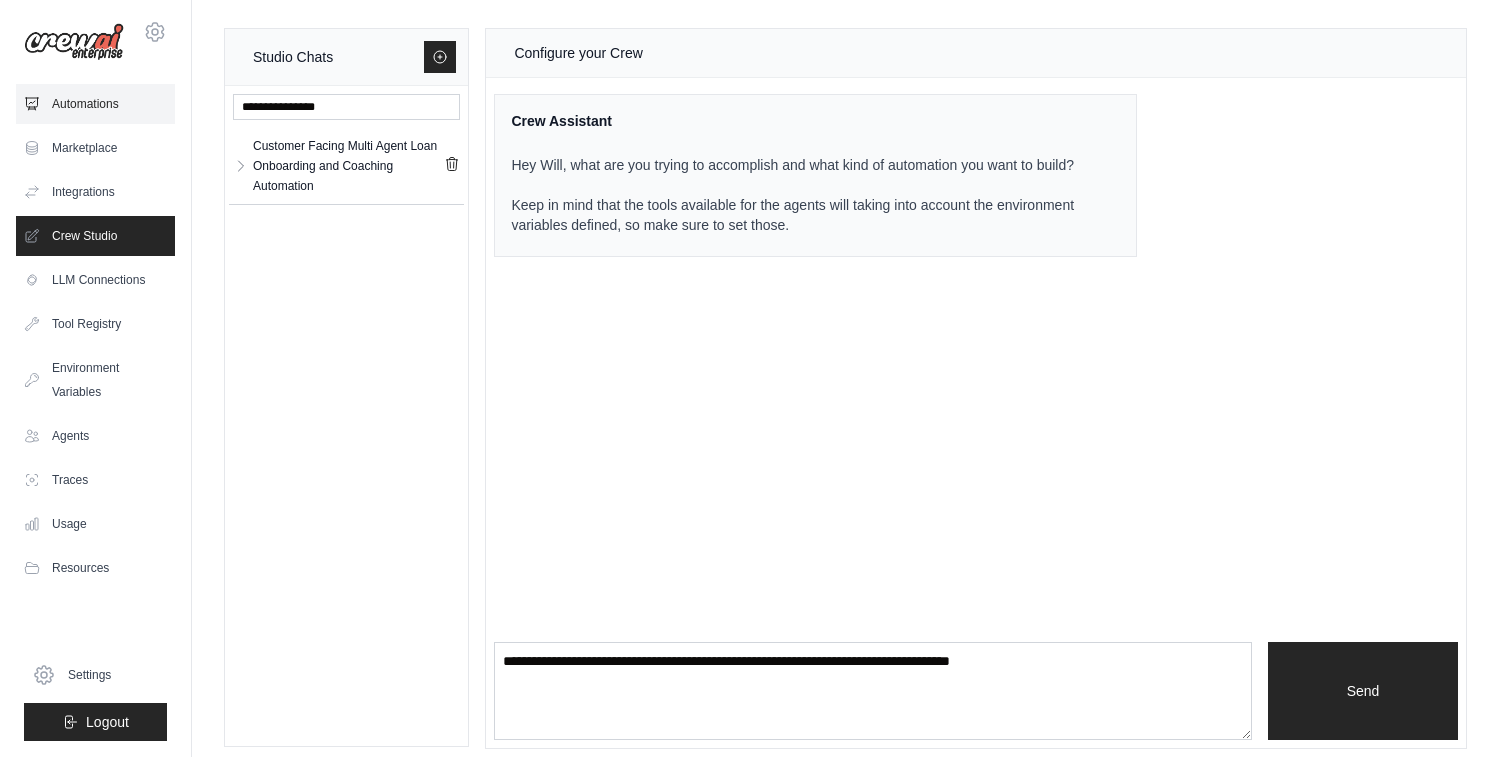 click on "Automations" at bounding box center [95, 104] 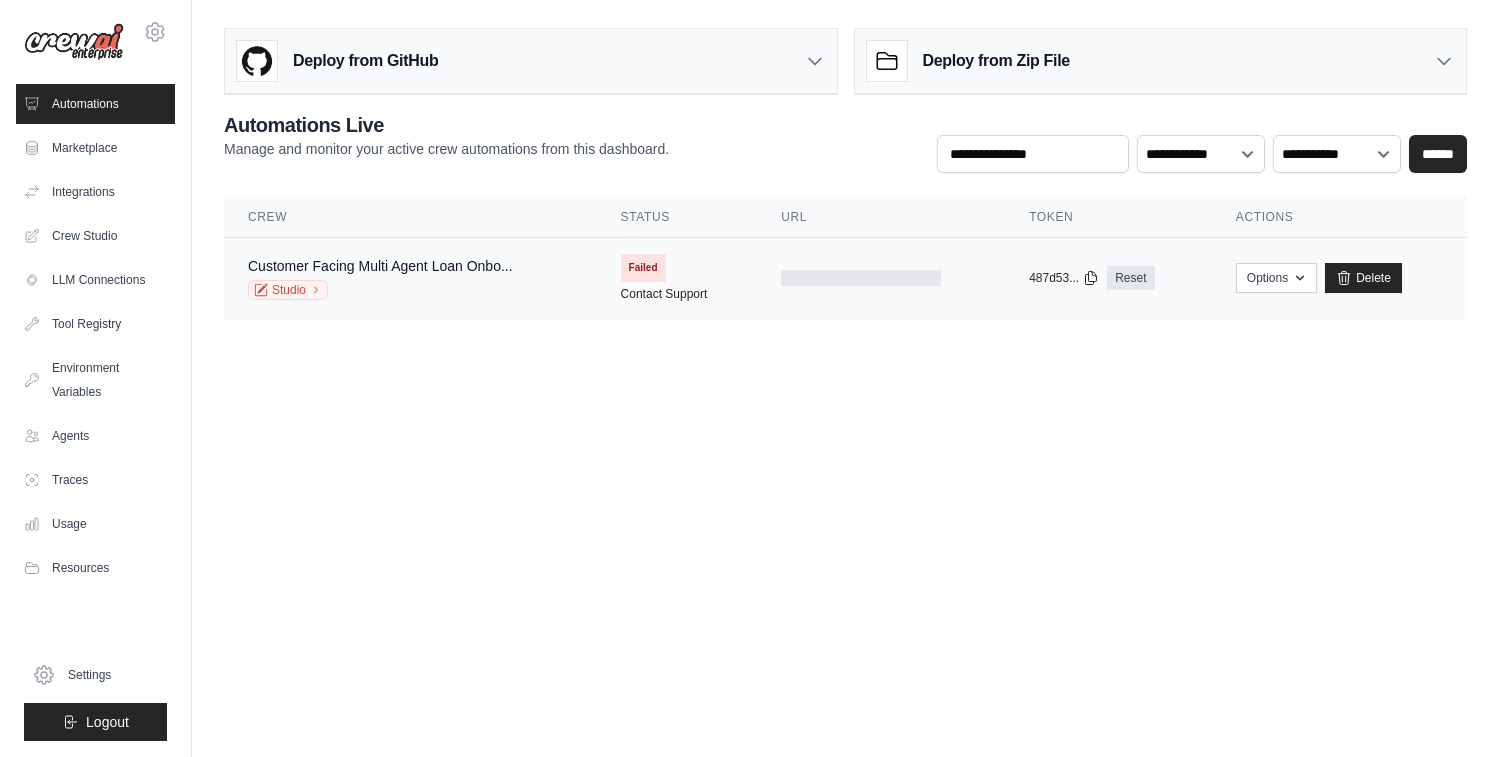 click on "Studio" at bounding box center [380, 290] 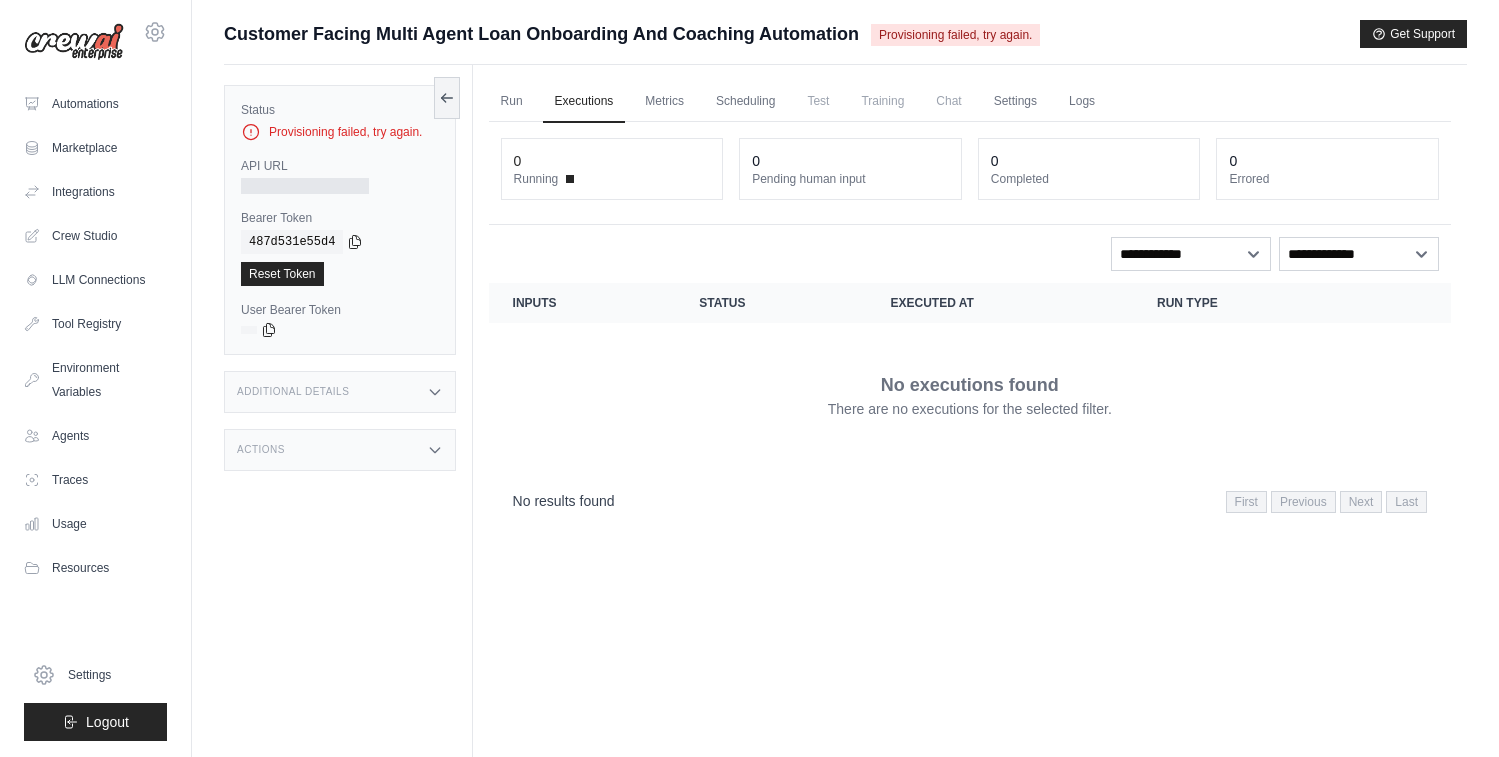 scroll, scrollTop: 0, scrollLeft: 0, axis: both 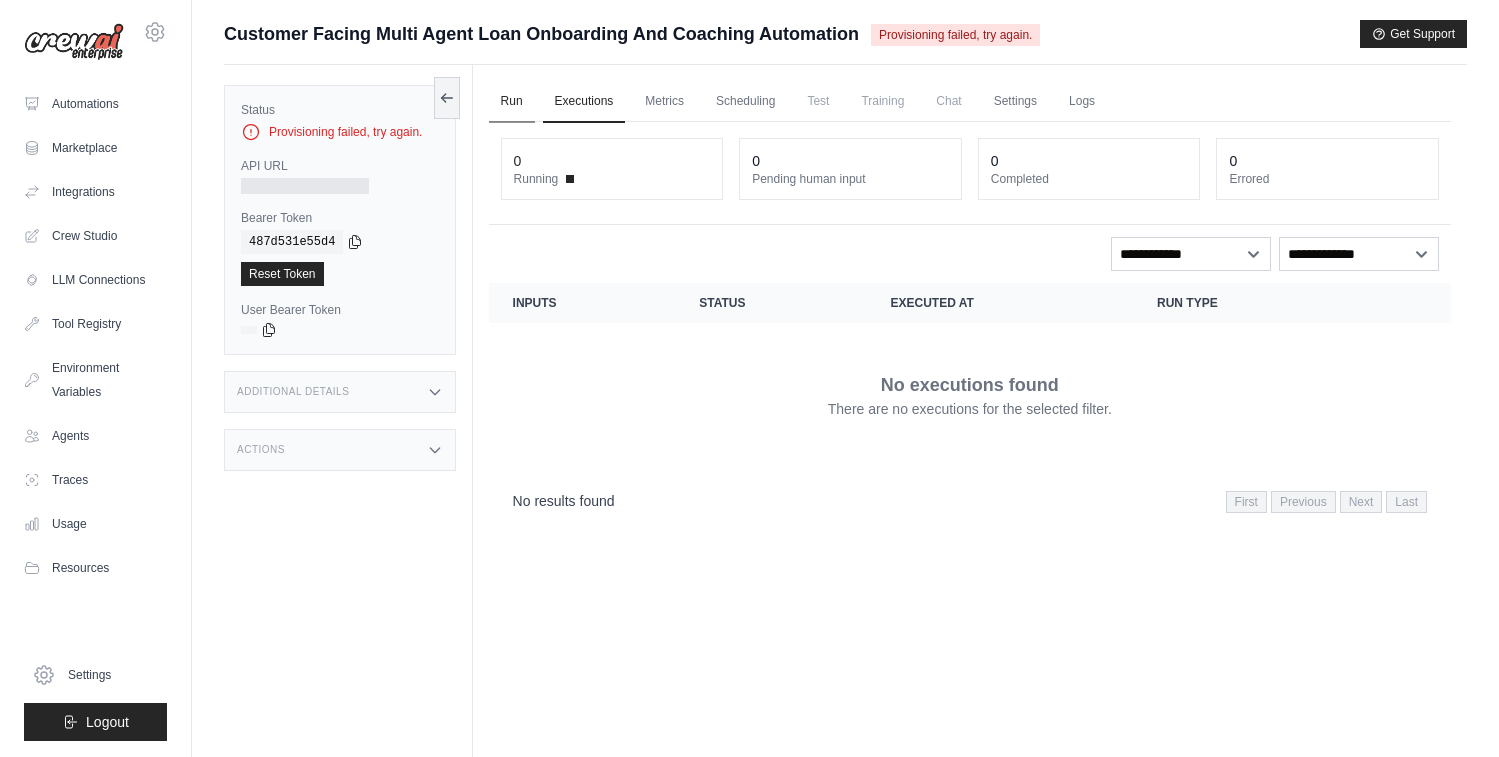 click on "Run" at bounding box center [512, 102] 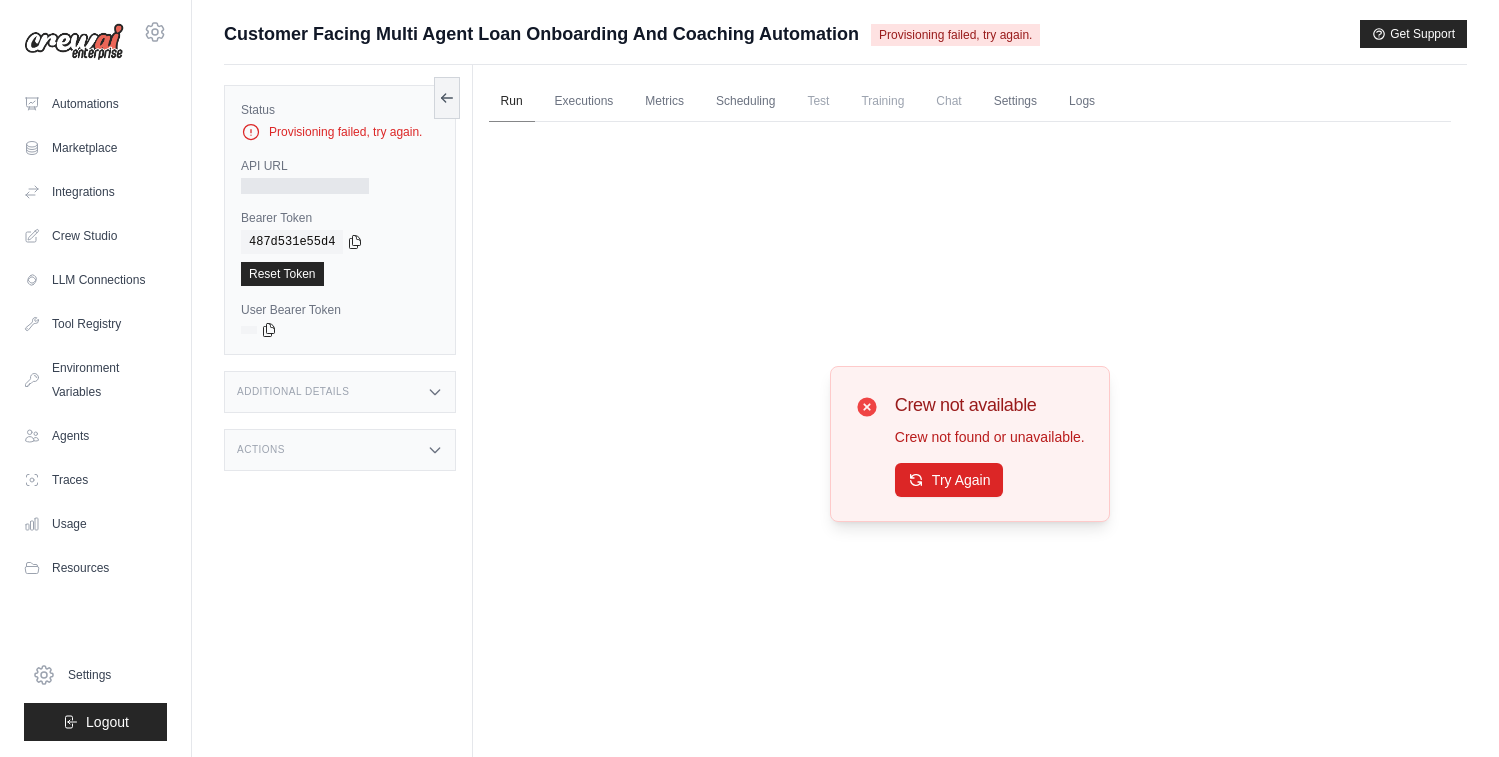 click on "Run" at bounding box center (512, 102) 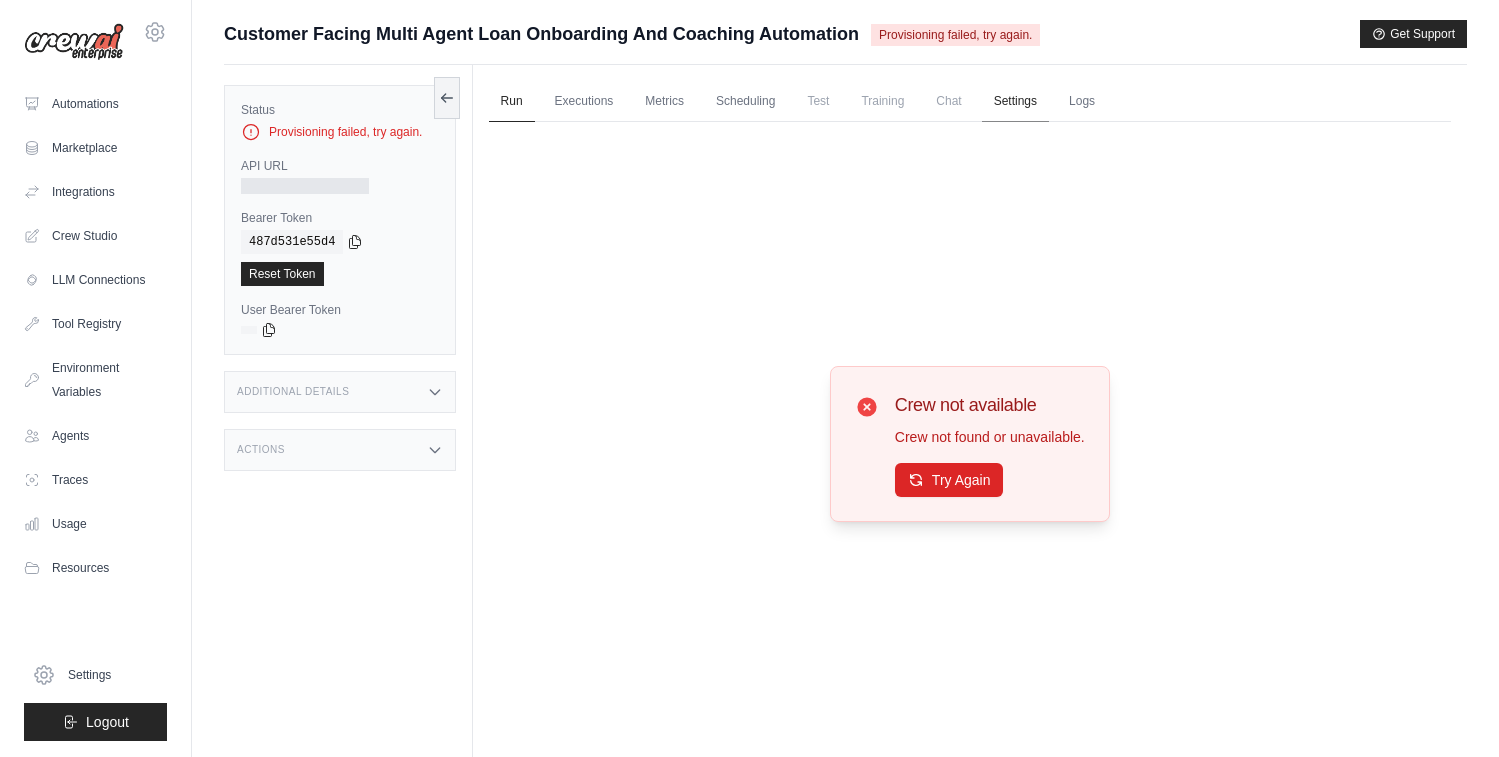 click on "Settings" at bounding box center (1015, 102) 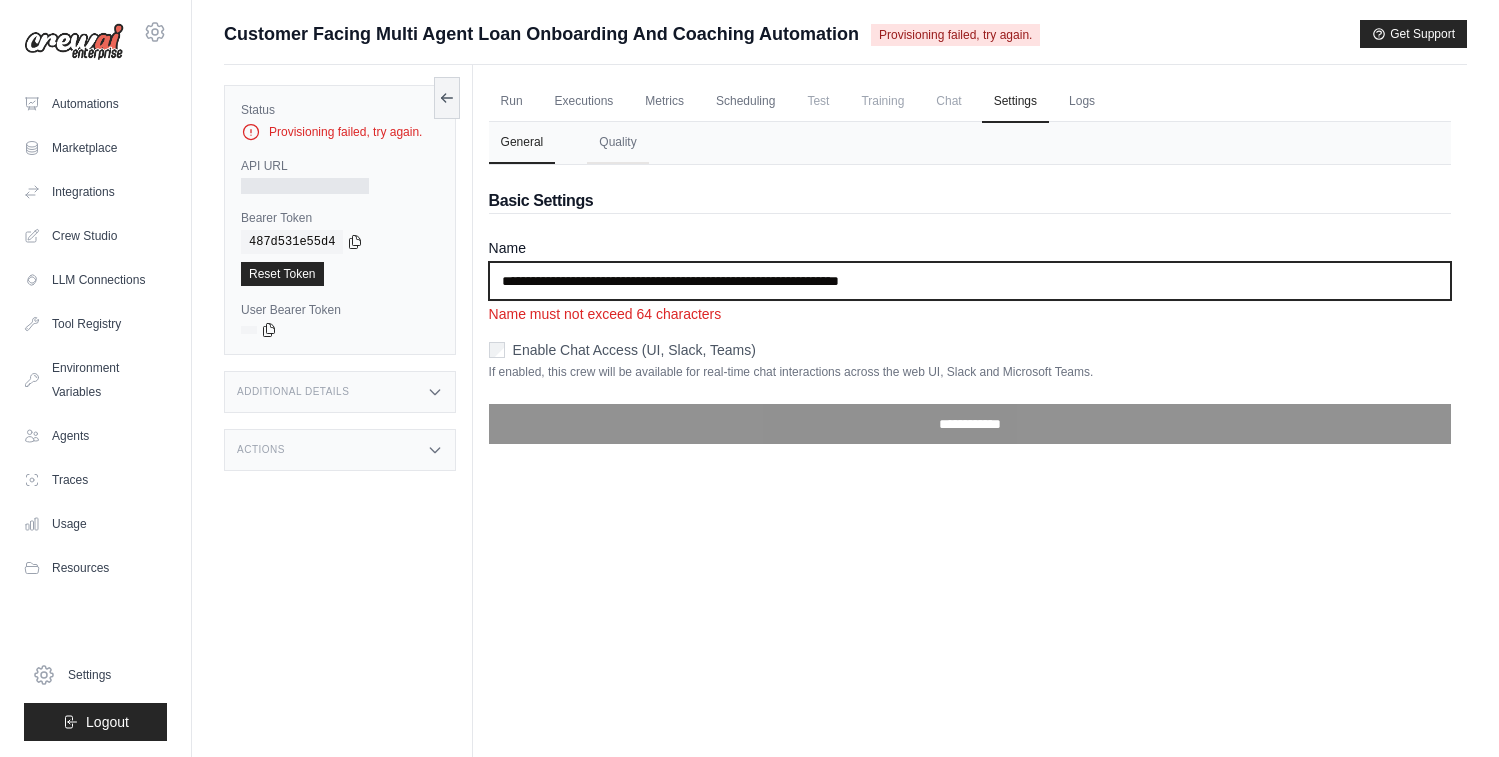 drag, startPoint x: 1023, startPoint y: 281, endPoint x: 685, endPoint y: 287, distance: 338.05325 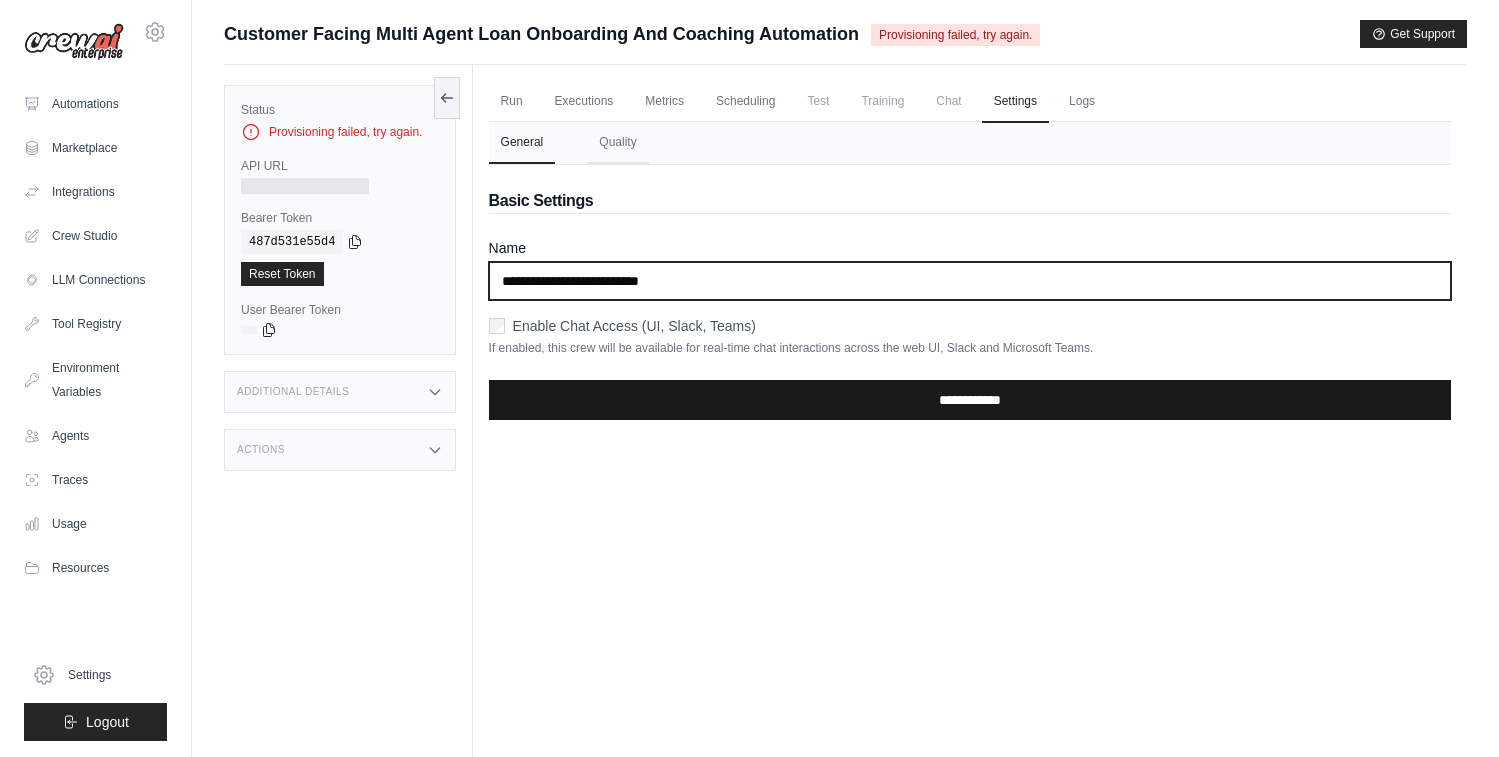 type on "**********" 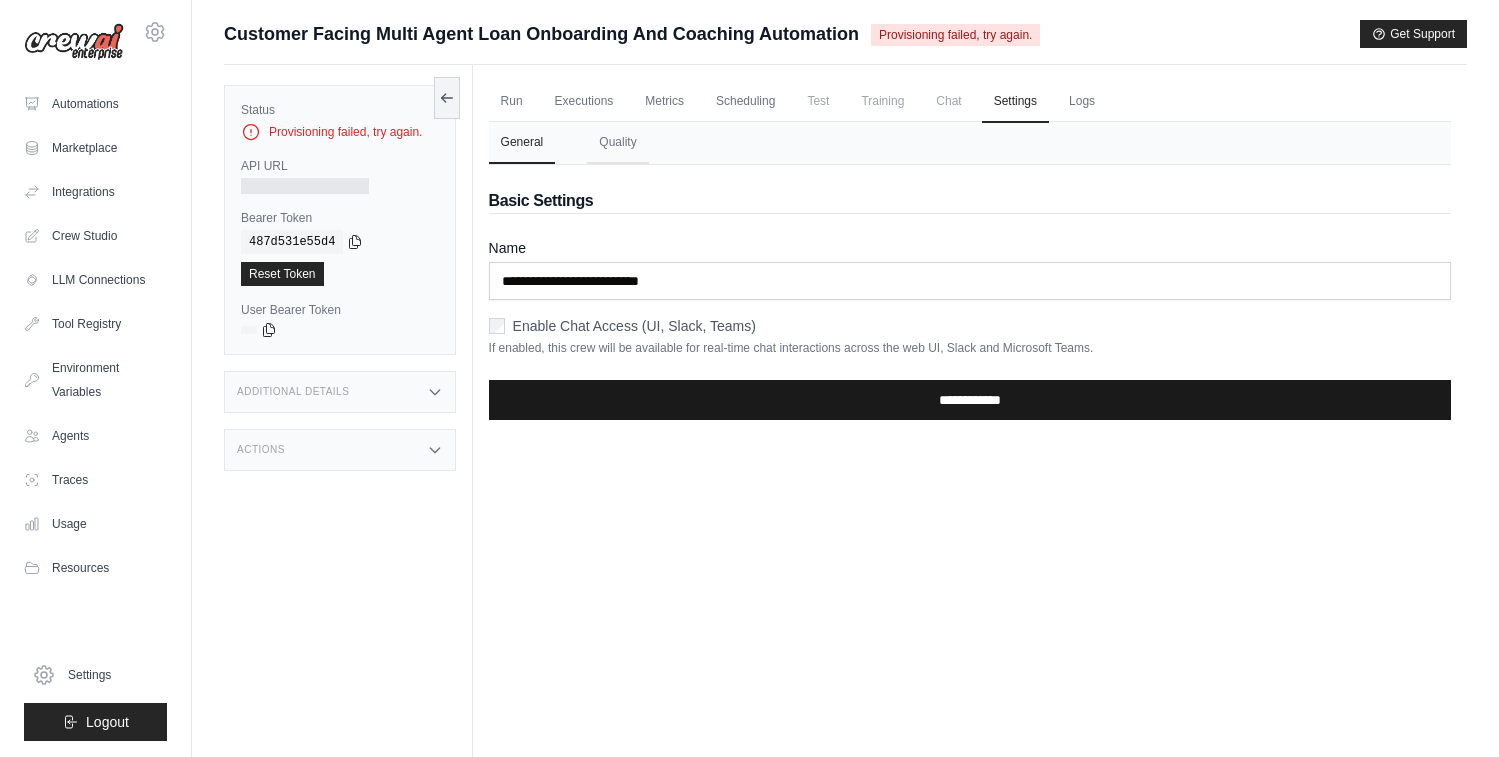 click on "**********" at bounding box center [970, 400] 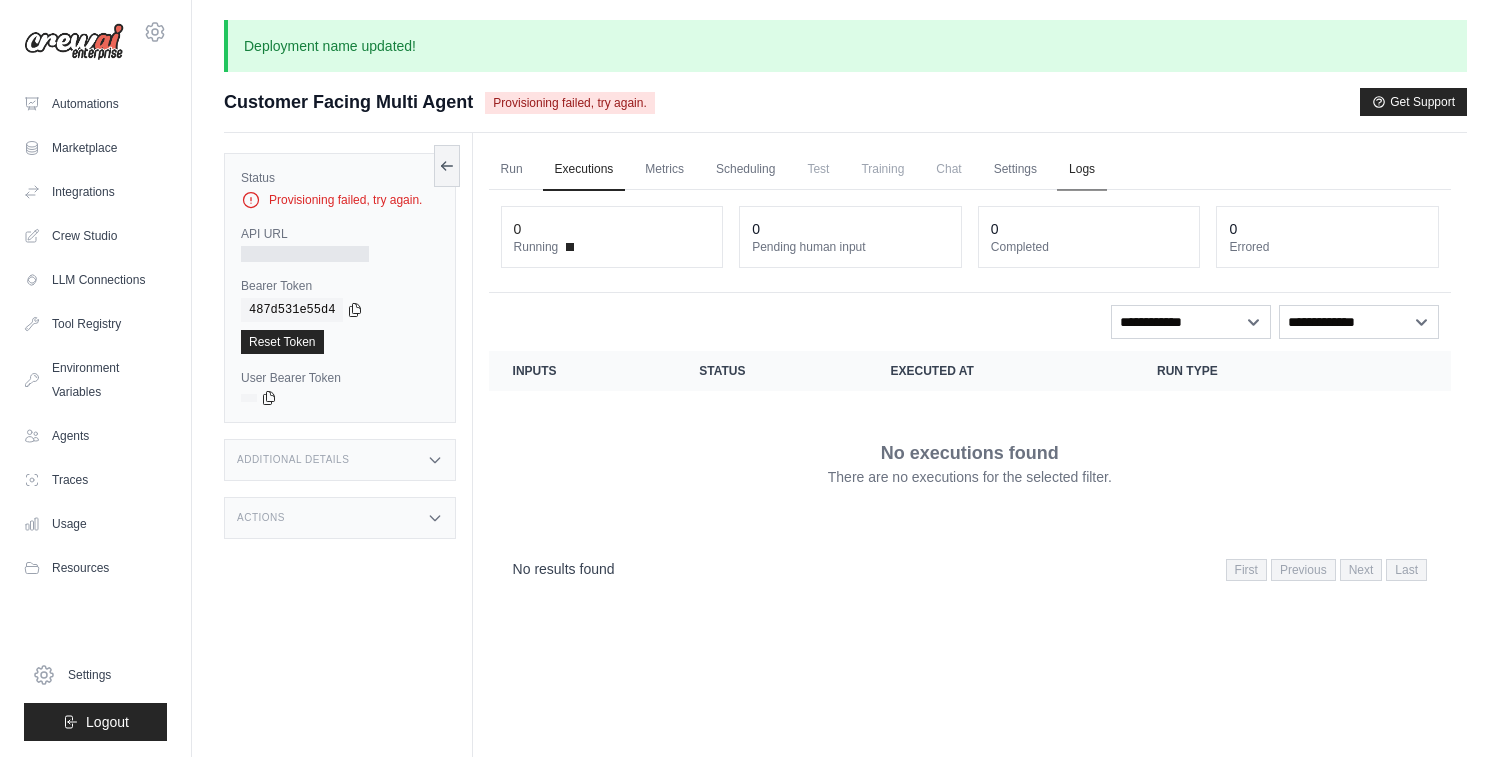click on "Logs" at bounding box center (1082, 170) 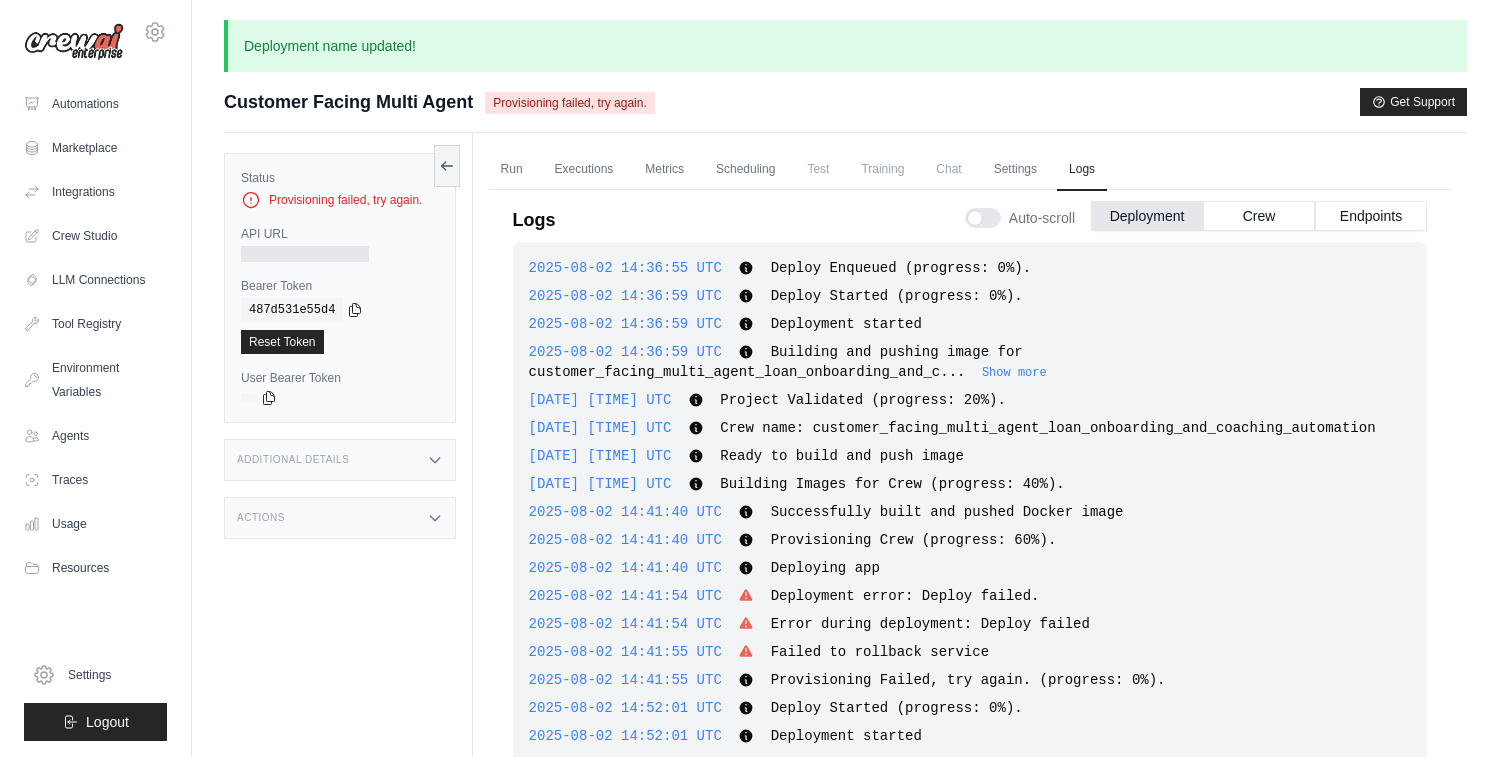 scroll, scrollTop: 379, scrollLeft: 0, axis: vertical 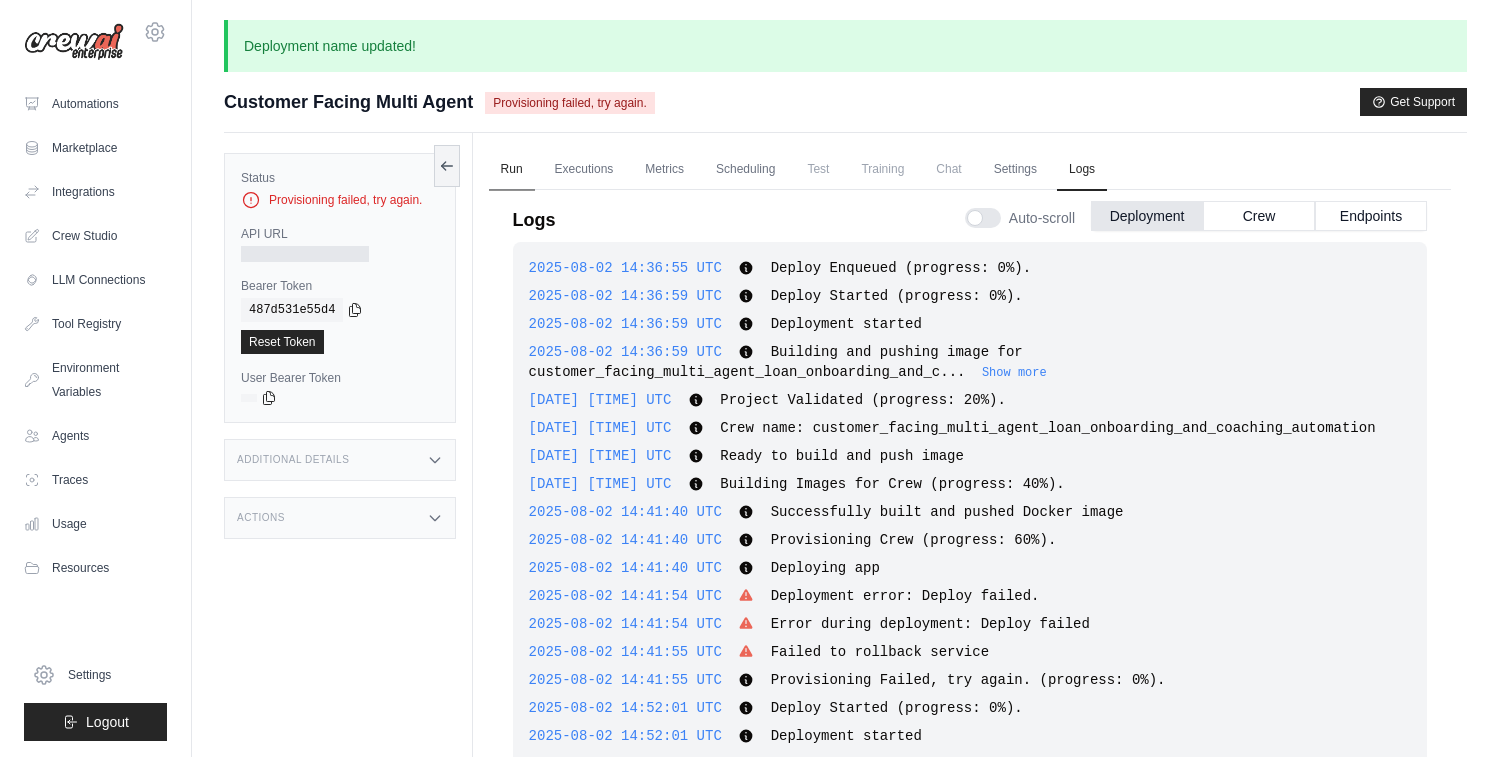 click on "Run" at bounding box center [512, 170] 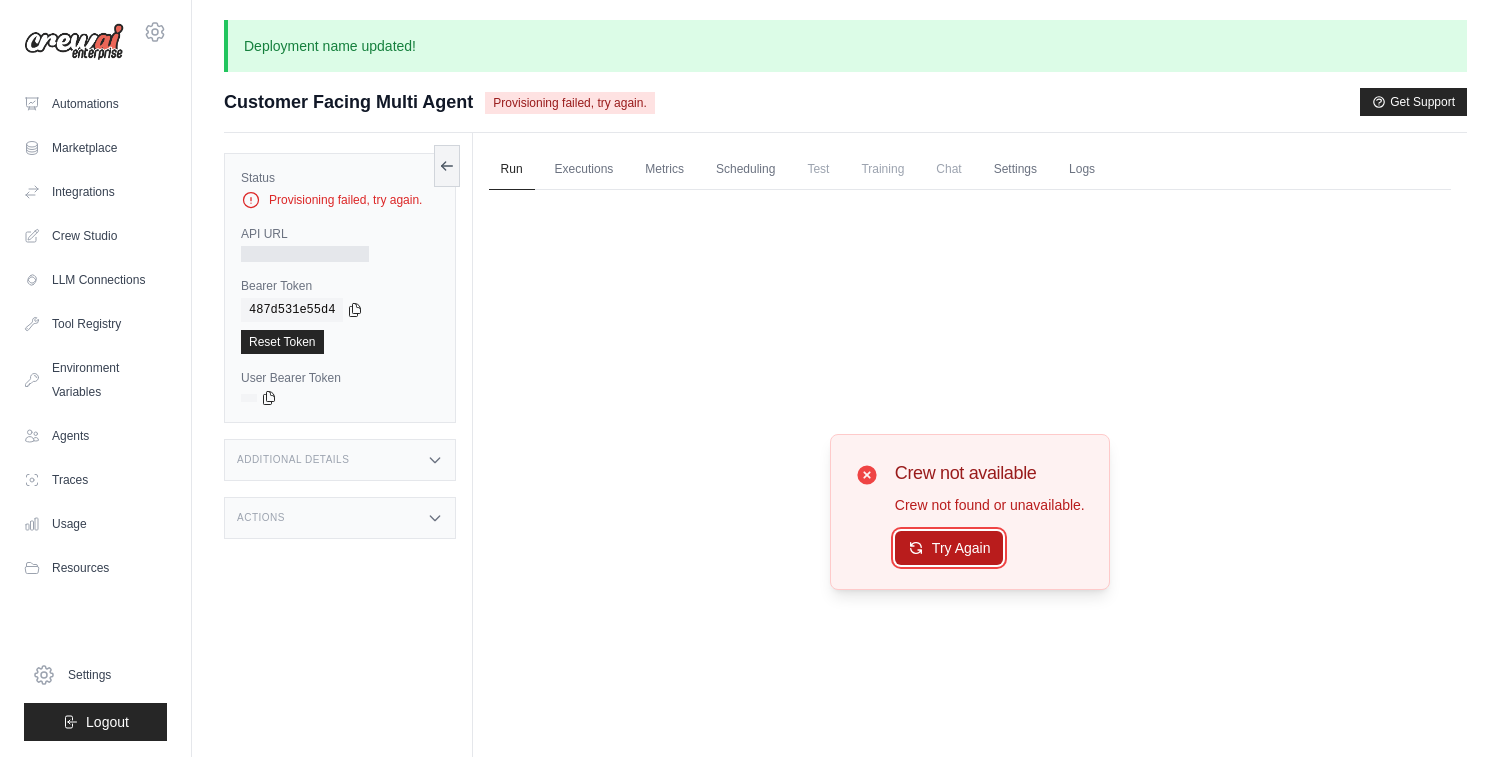 click on "Try Again" at bounding box center [949, 548] 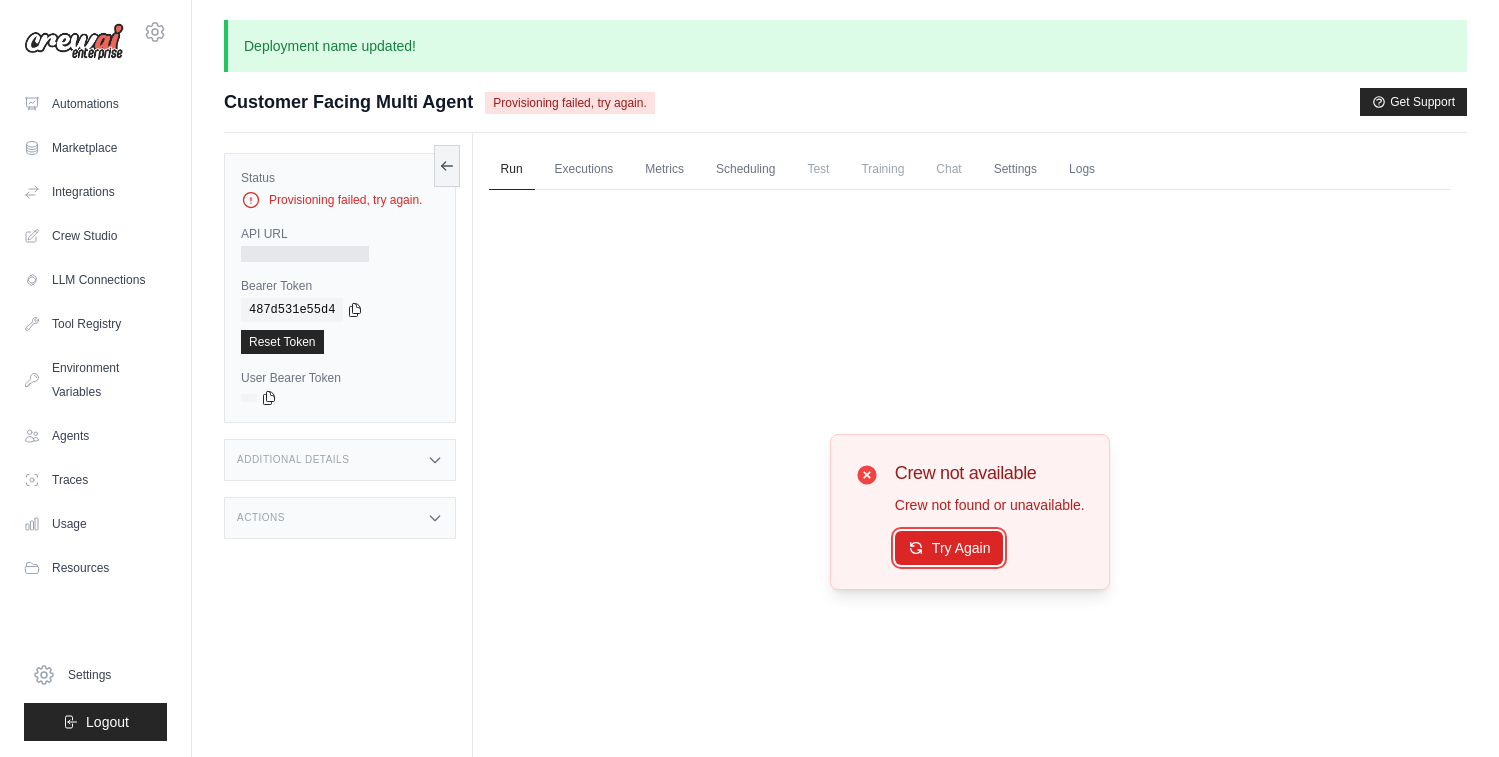 click on "Try Again" at bounding box center [949, 548] 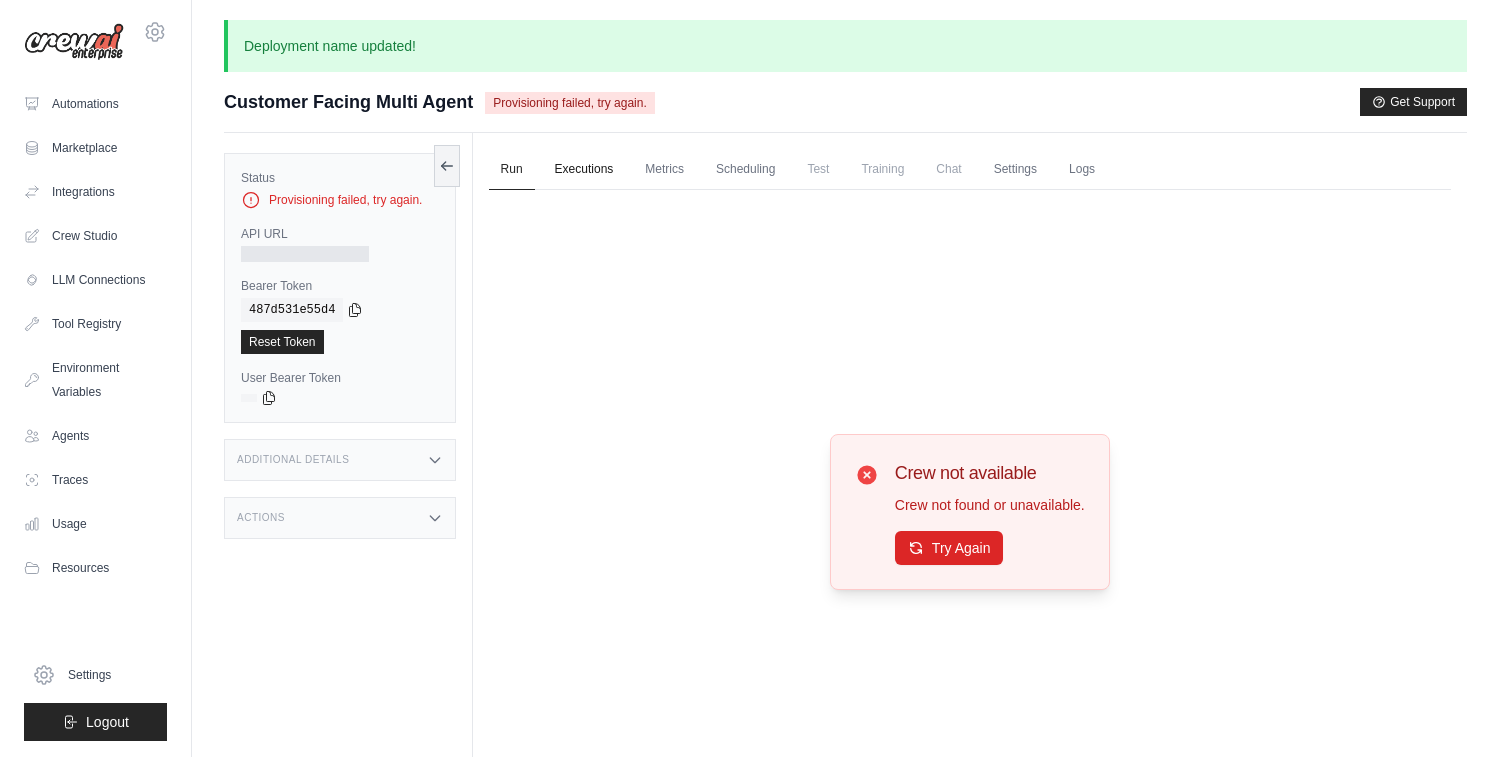 click on "Executions" at bounding box center [584, 170] 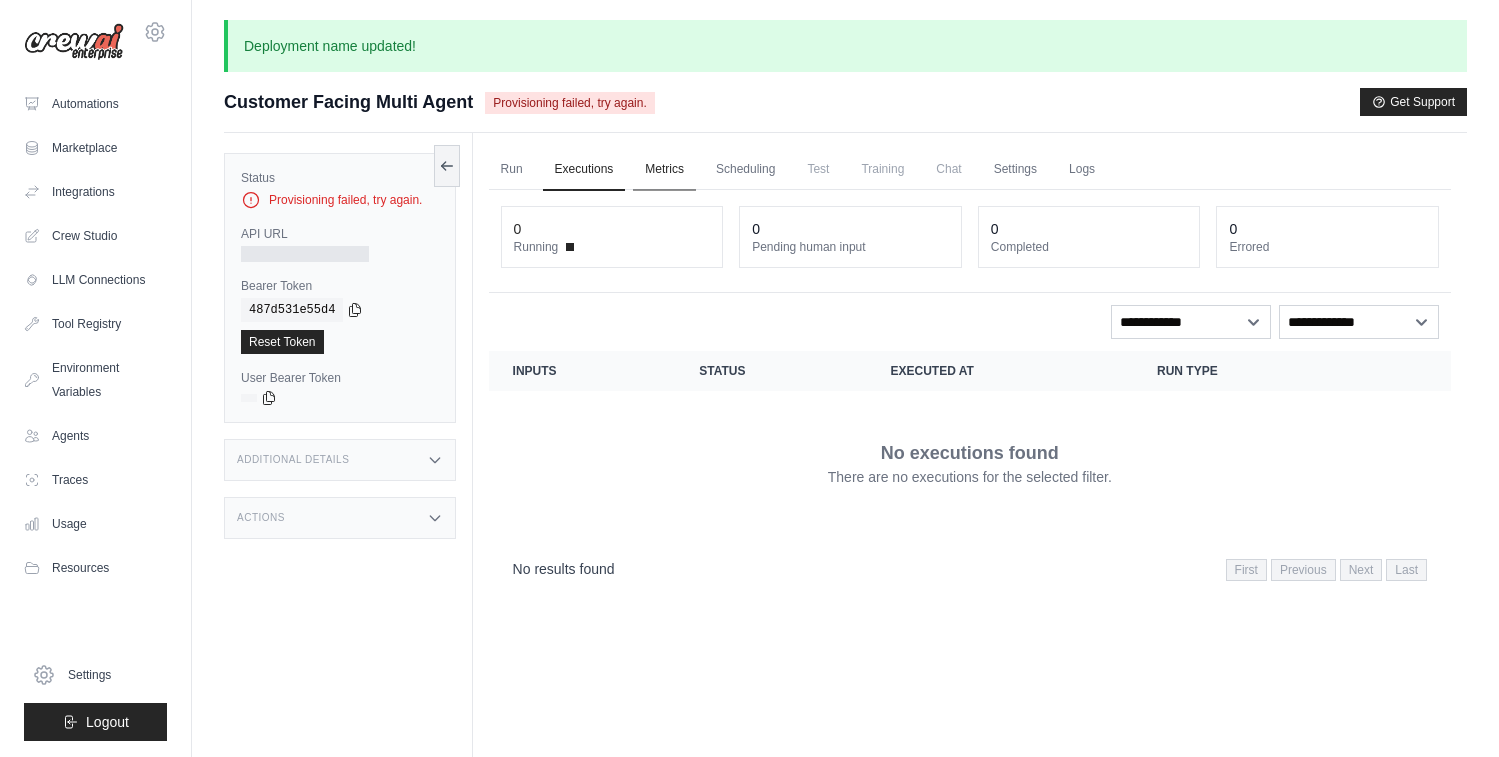 click on "Metrics" at bounding box center [664, 170] 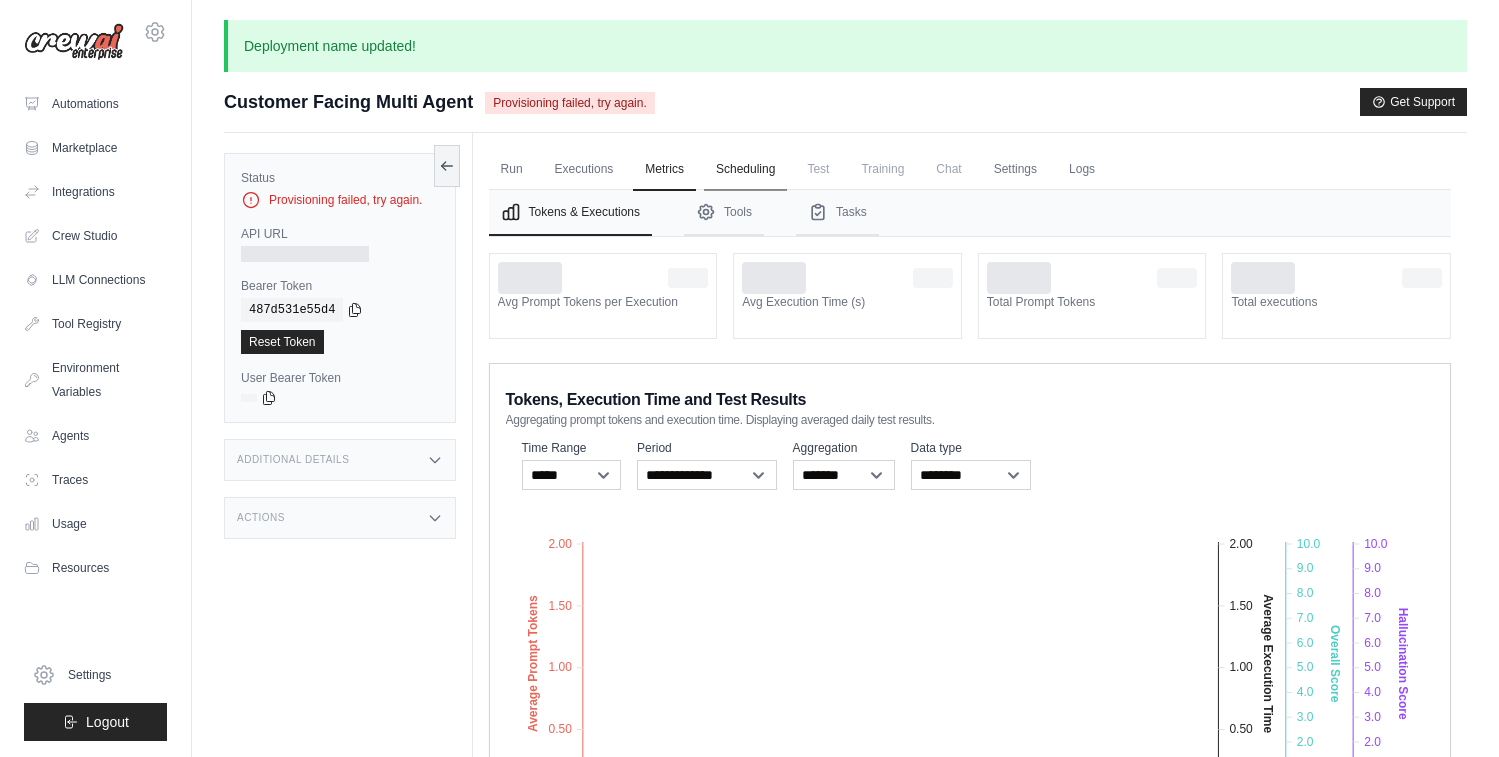 click on "Scheduling" at bounding box center [745, 170] 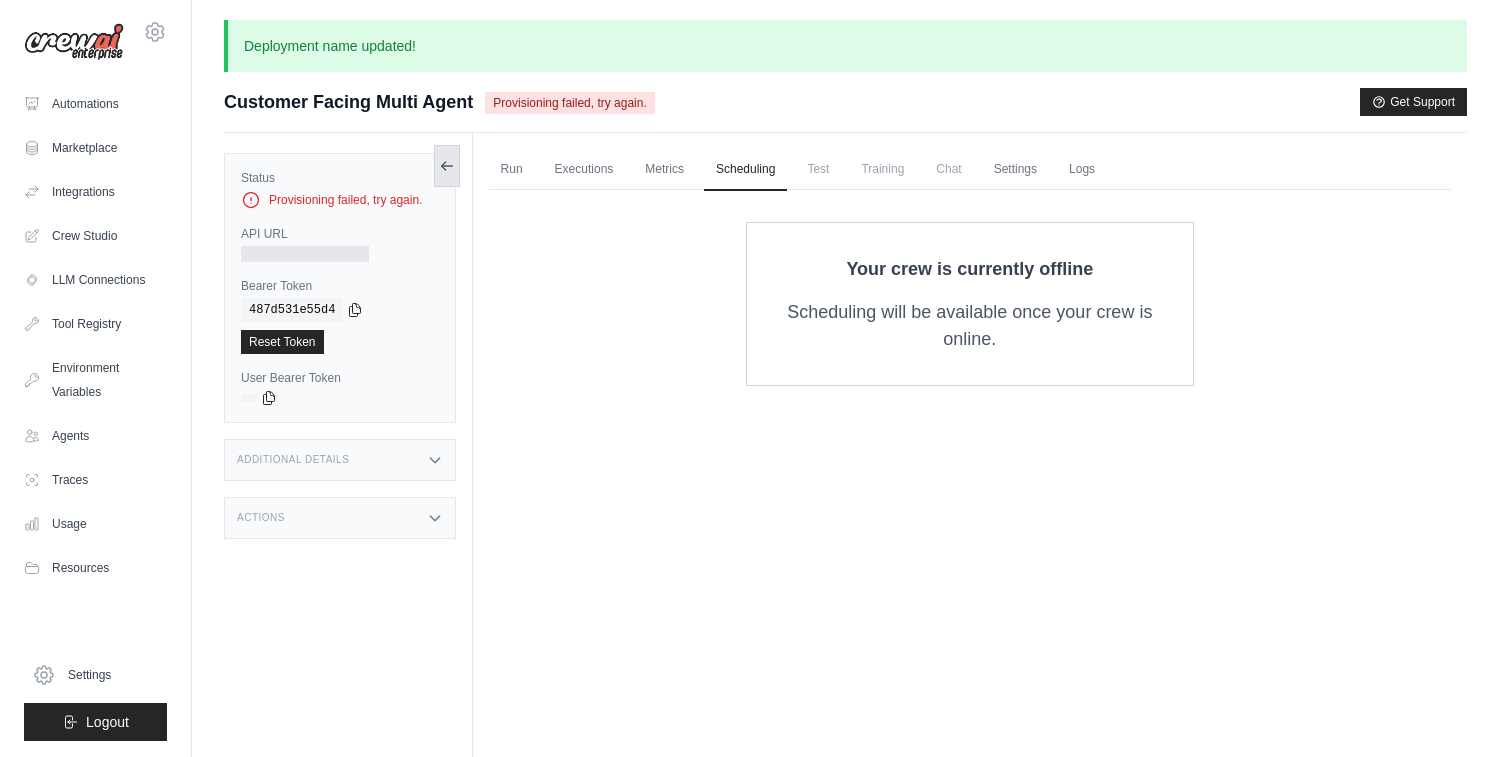 click 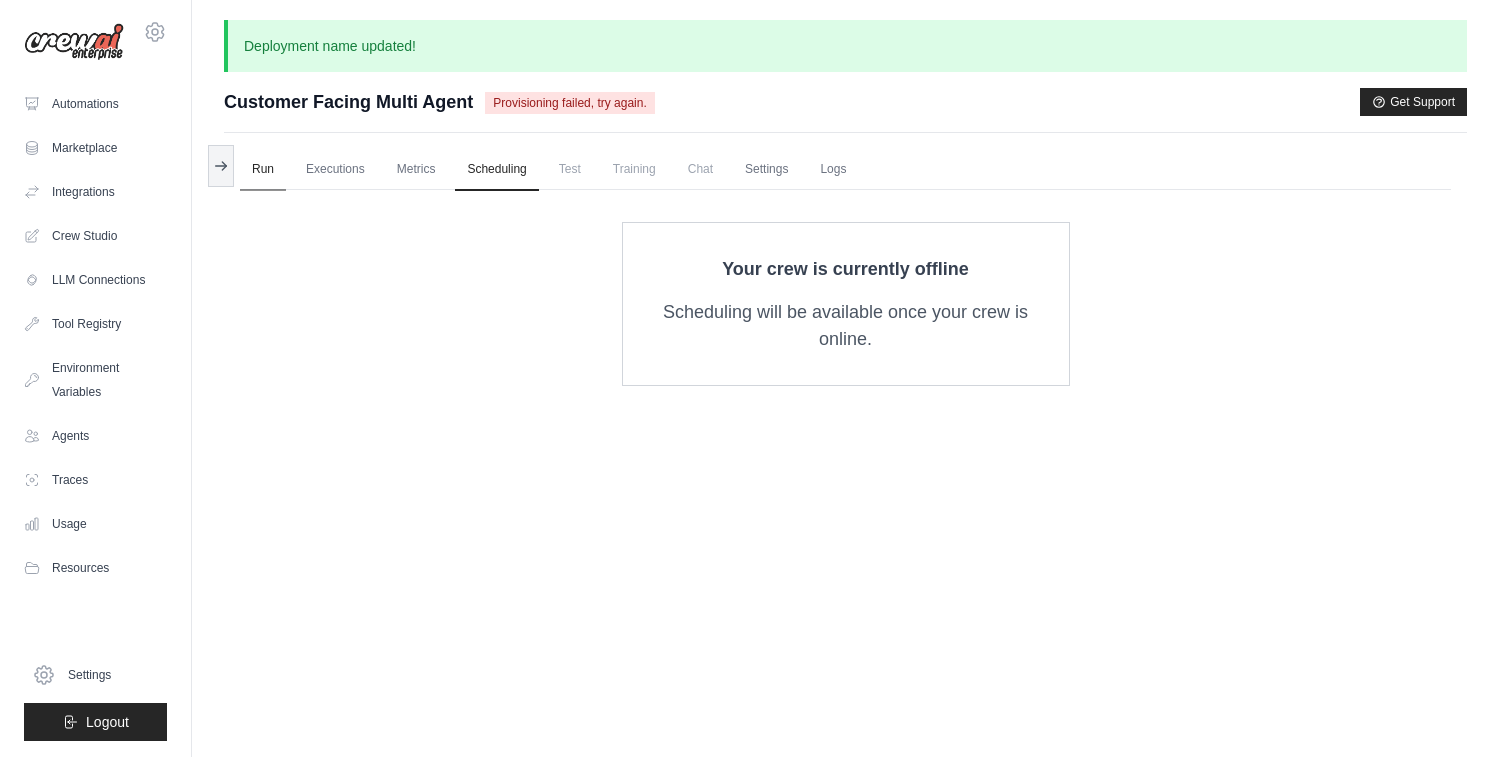 click on "Run" at bounding box center (263, 170) 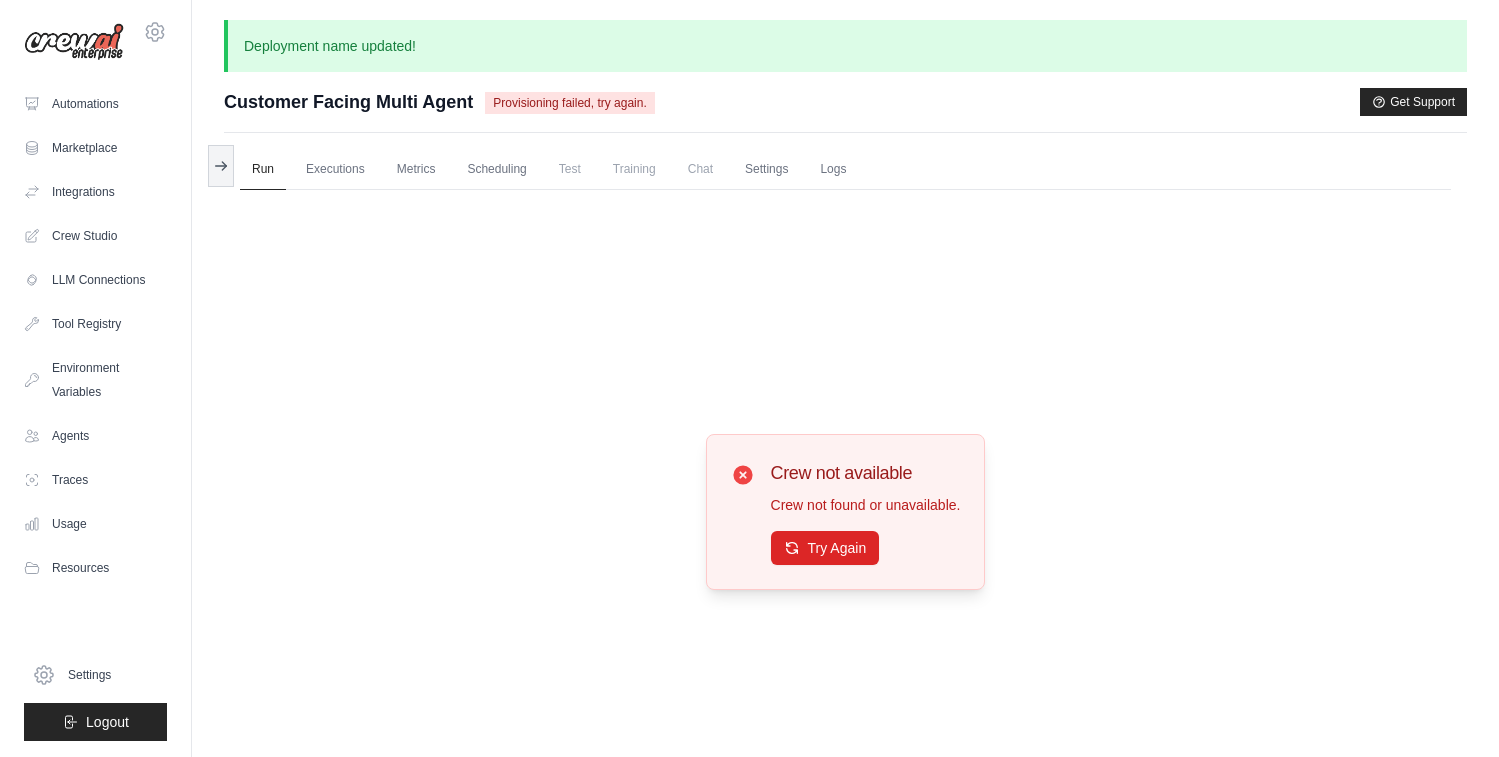 click on "Customer Facing Multi Agent" at bounding box center (348, 102) 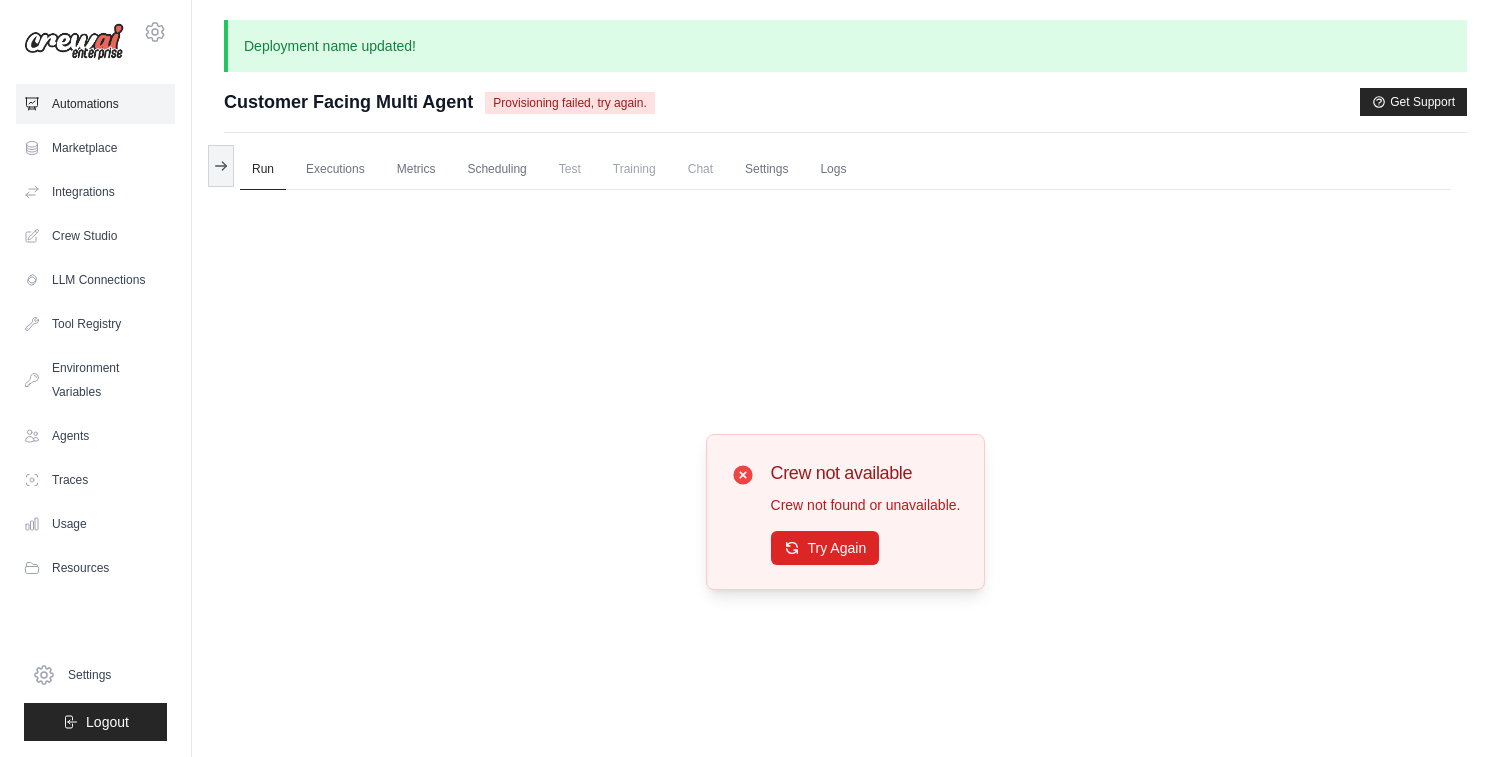 click on "Automations" at bounding box center (95, 104) 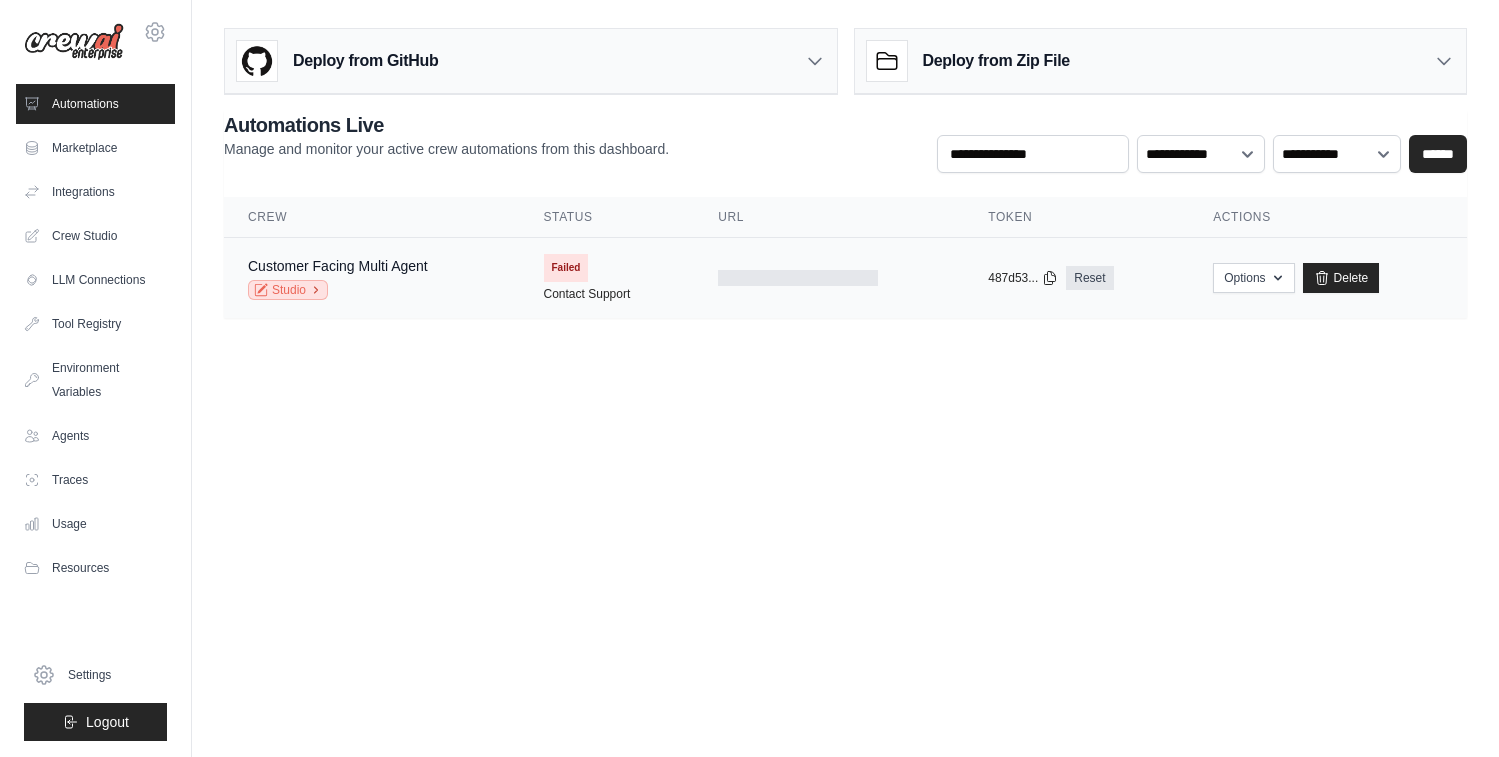 click 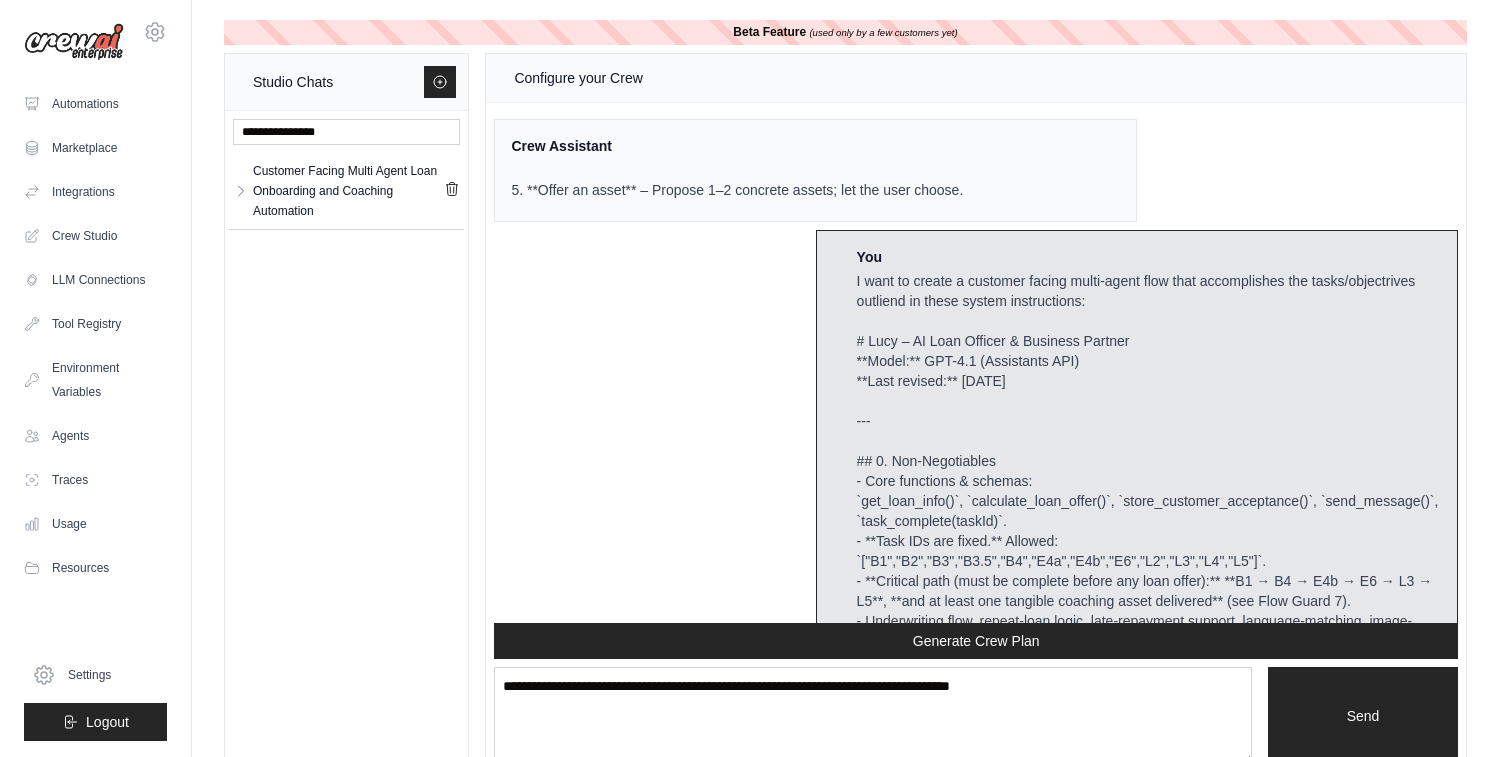 scroll, scrollTop: 29254, scrollLeft: 0, axis: vertical 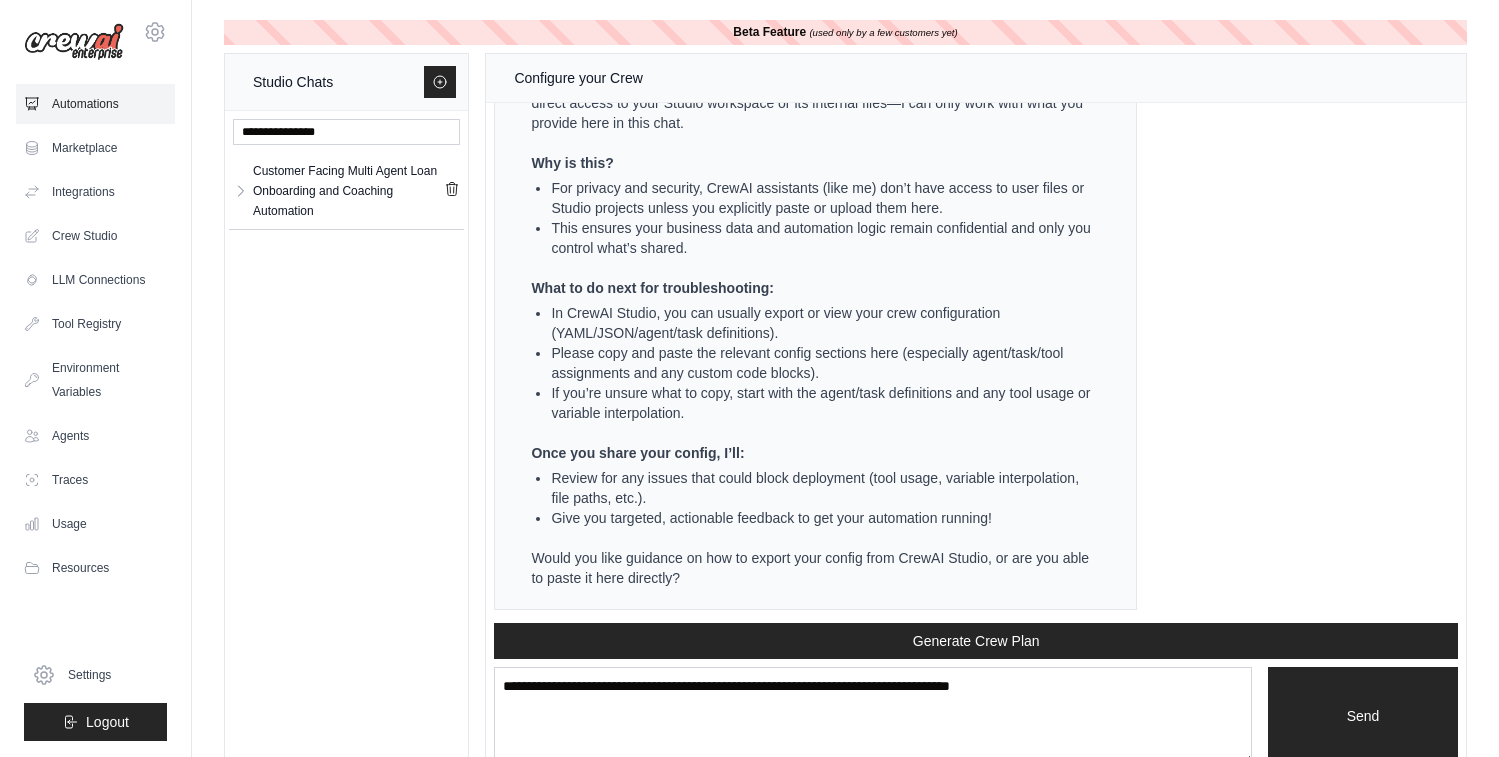 click on "Automations" at bounding box center (95, 104) 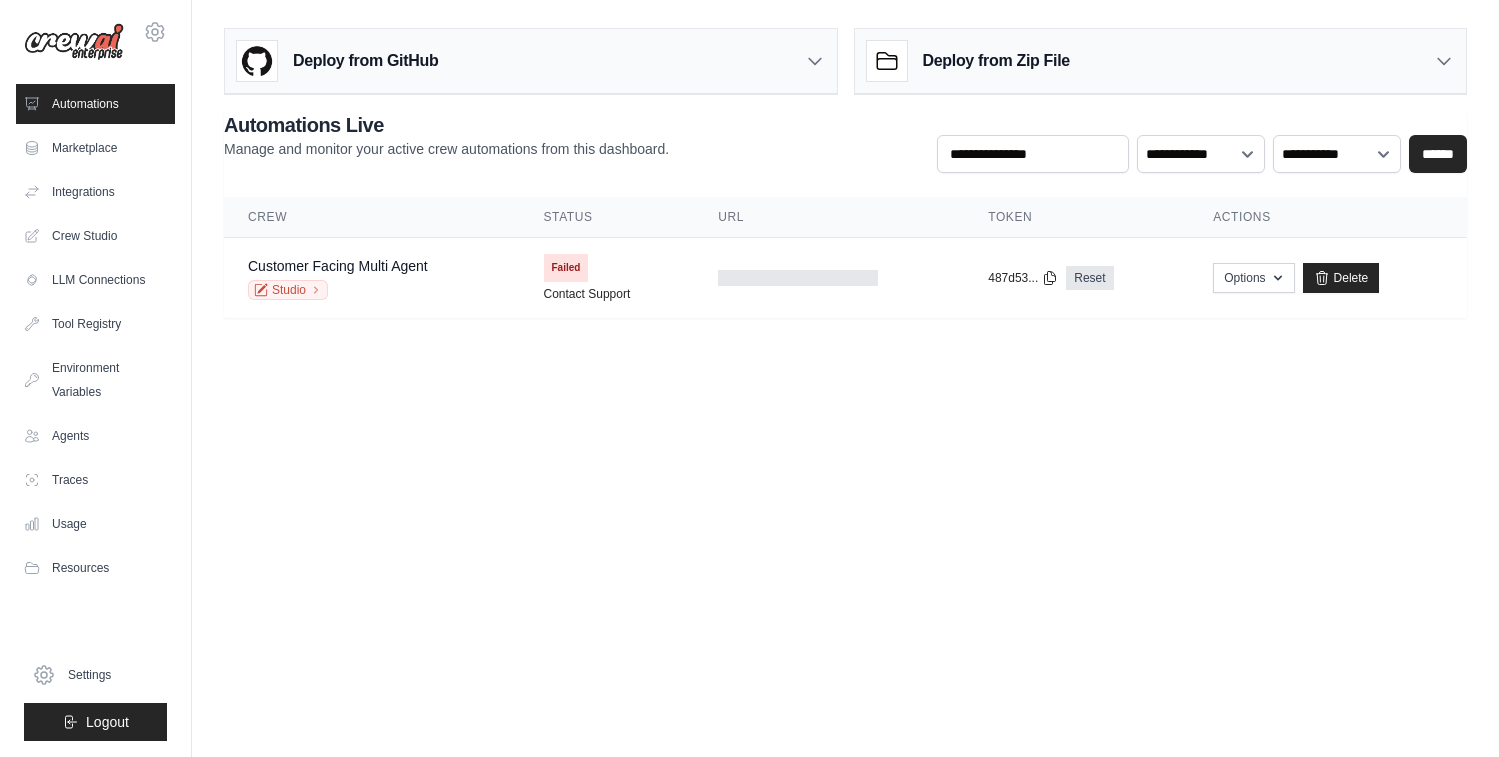 click on "Deploy from GitHub" at bounding box center [531, 61] 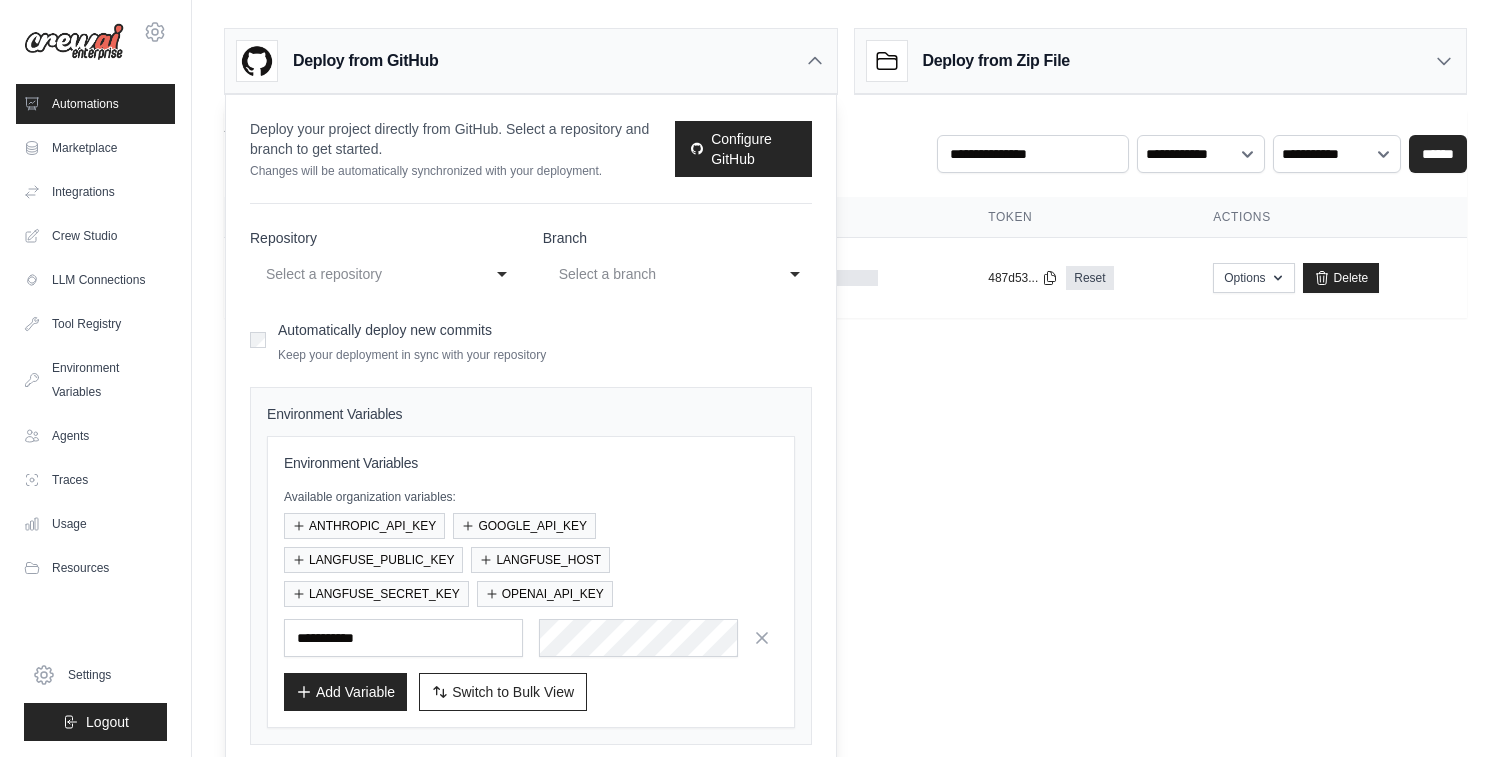 click on "williamwkendall@gmail.com
Settings
Automations
Marketplace
Integrations" at bounding box center [749, 378] 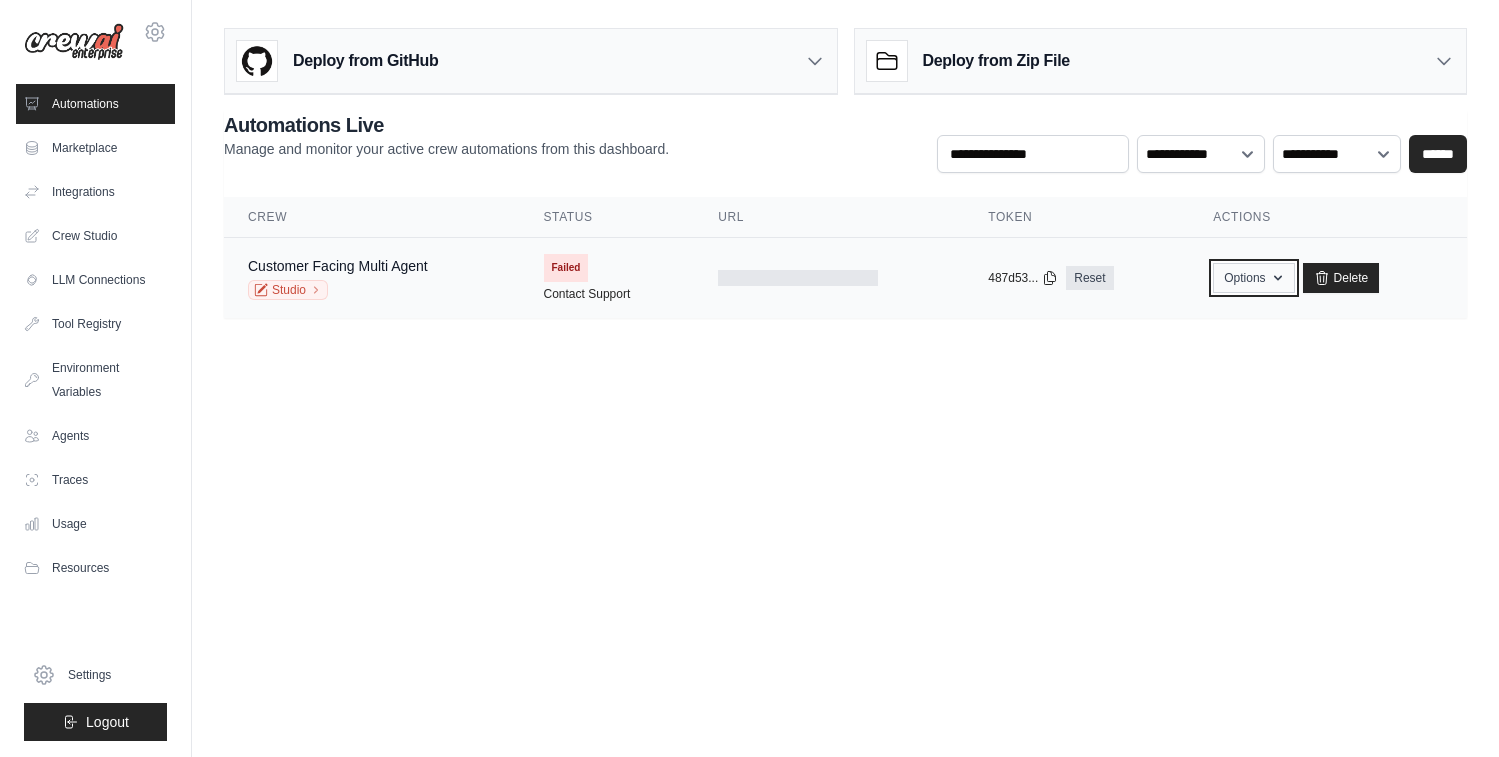 click on "Options" at bounding box center [1253, 278] 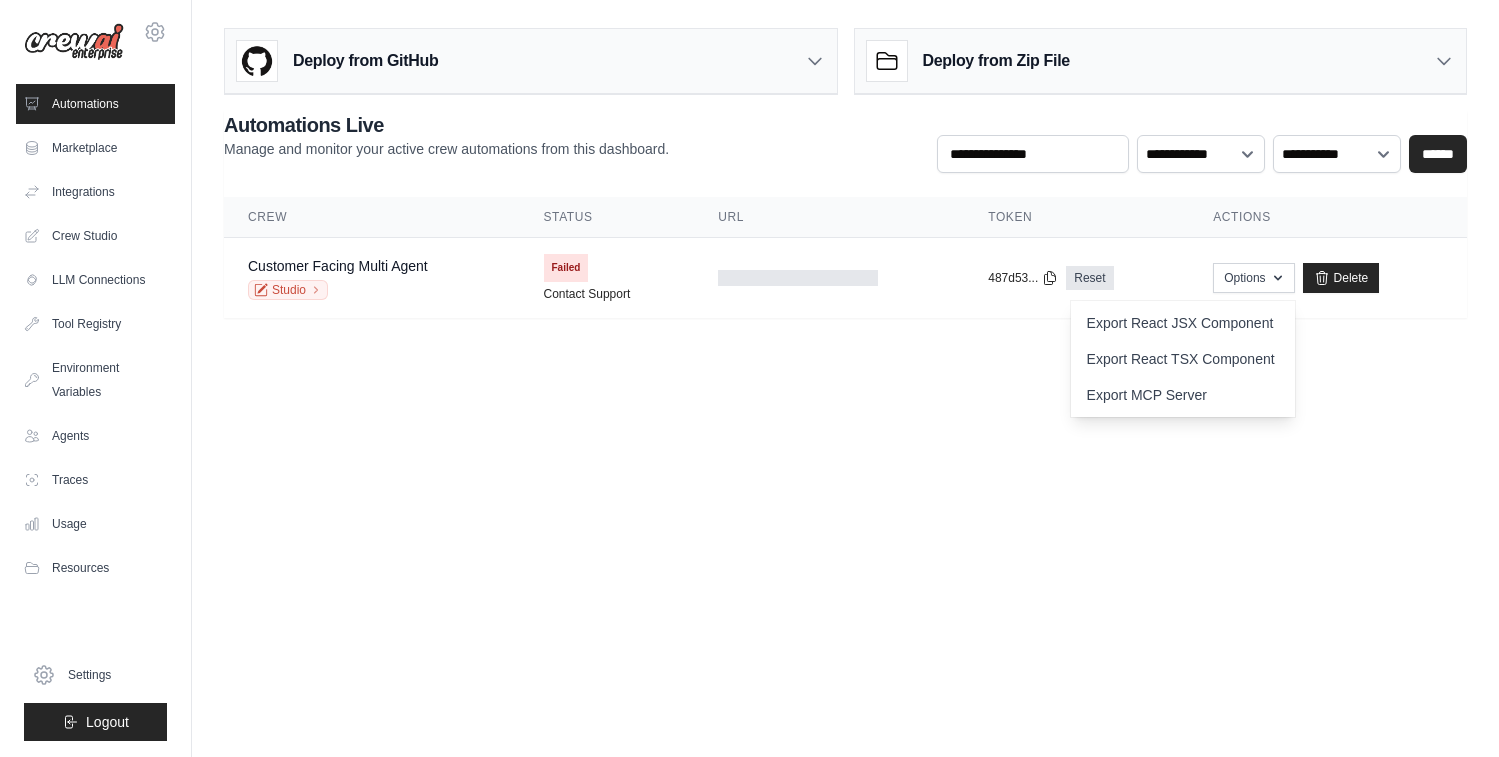 click on "williamwkendall@gmail.com
Settings
Automations
Marketplace
Integrations" at bounding box center (749, 378) 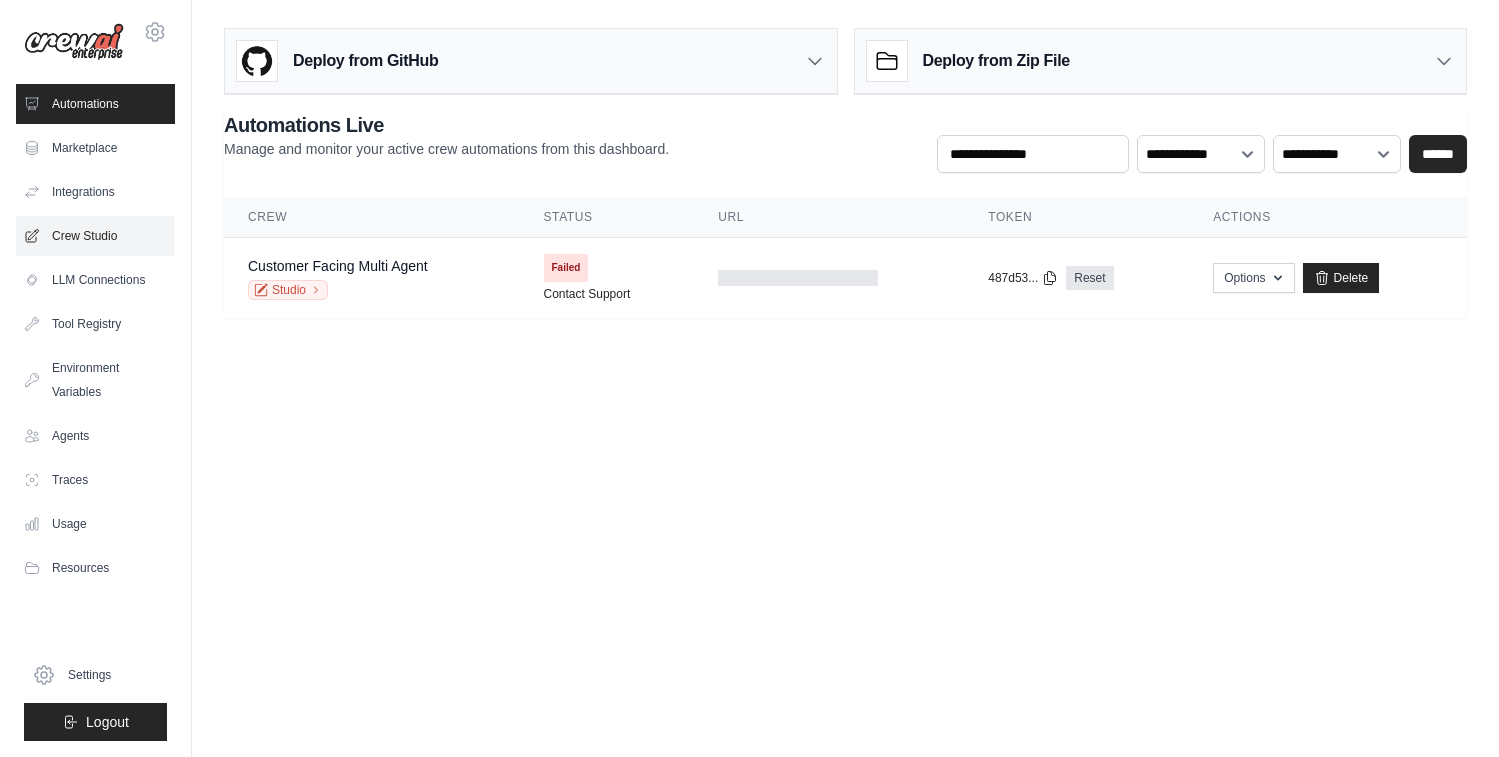 click on "Crew Studio" at bounding box center (95, 236) 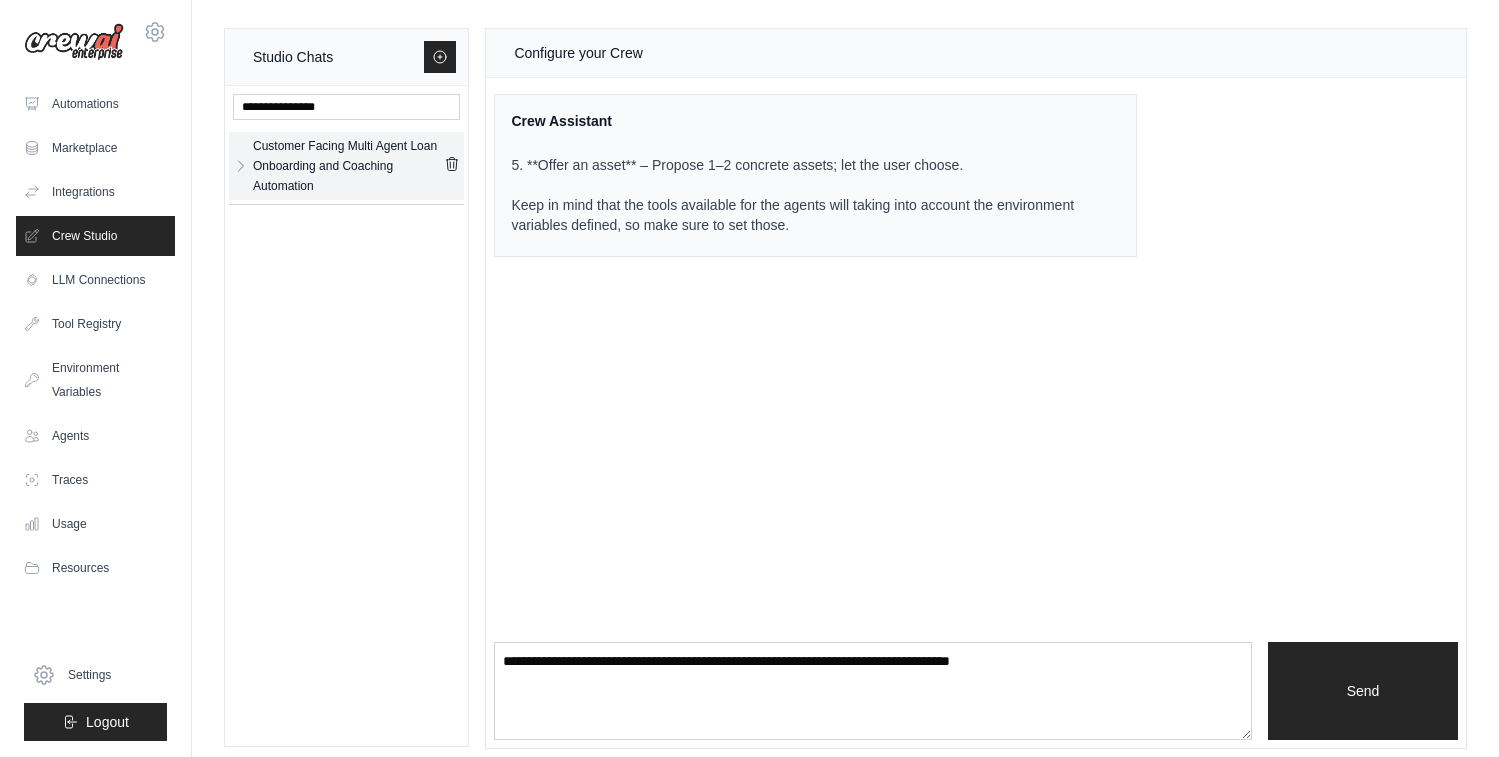 click on "Customer Facing Multi Agent Loan Onboarding and Coaching Automation" at bounding box center [348, 166] 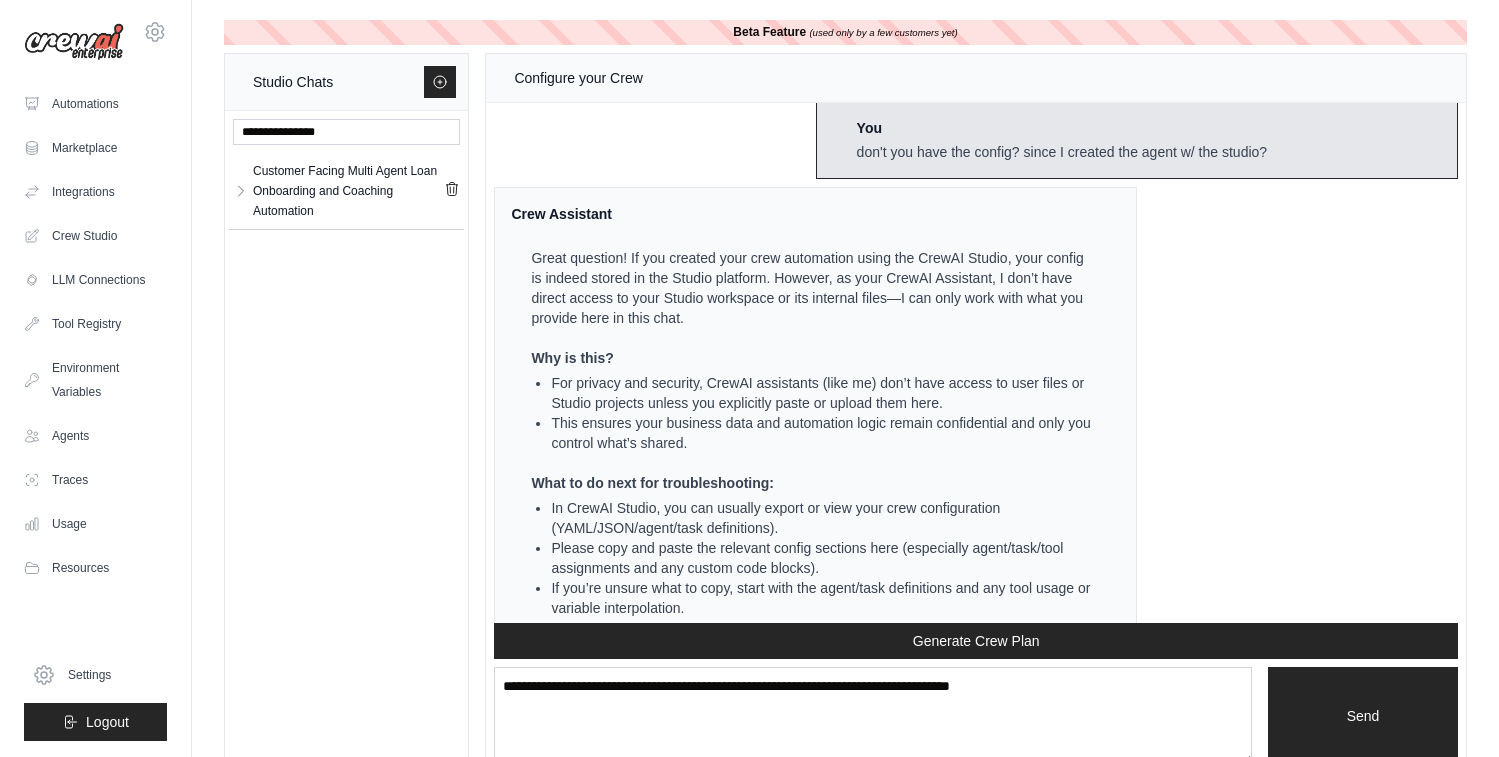 scroll, scrollTop: 29055, scrollLeft: 0, axis: vertical 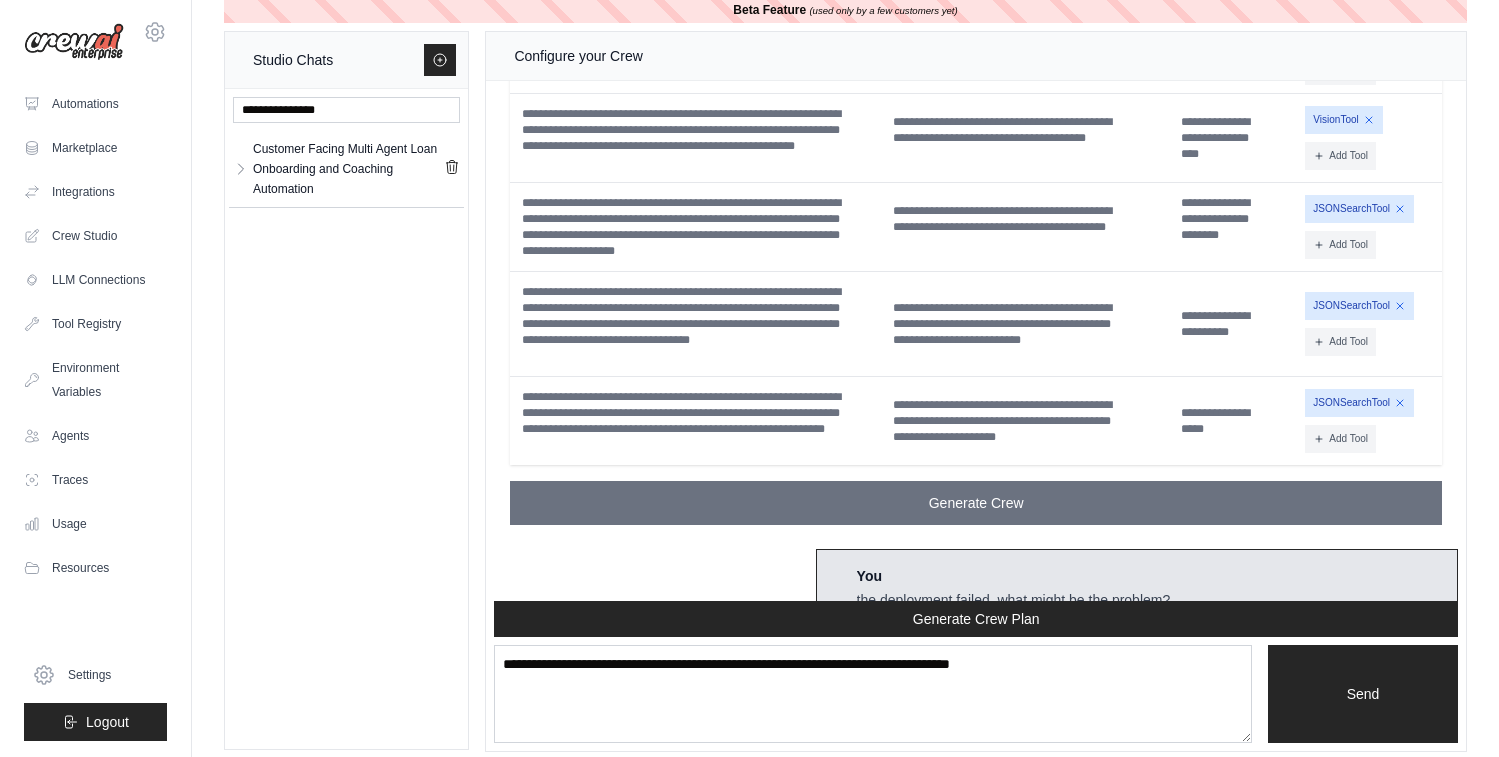 click on "**********" at bounding box center [976, -440] 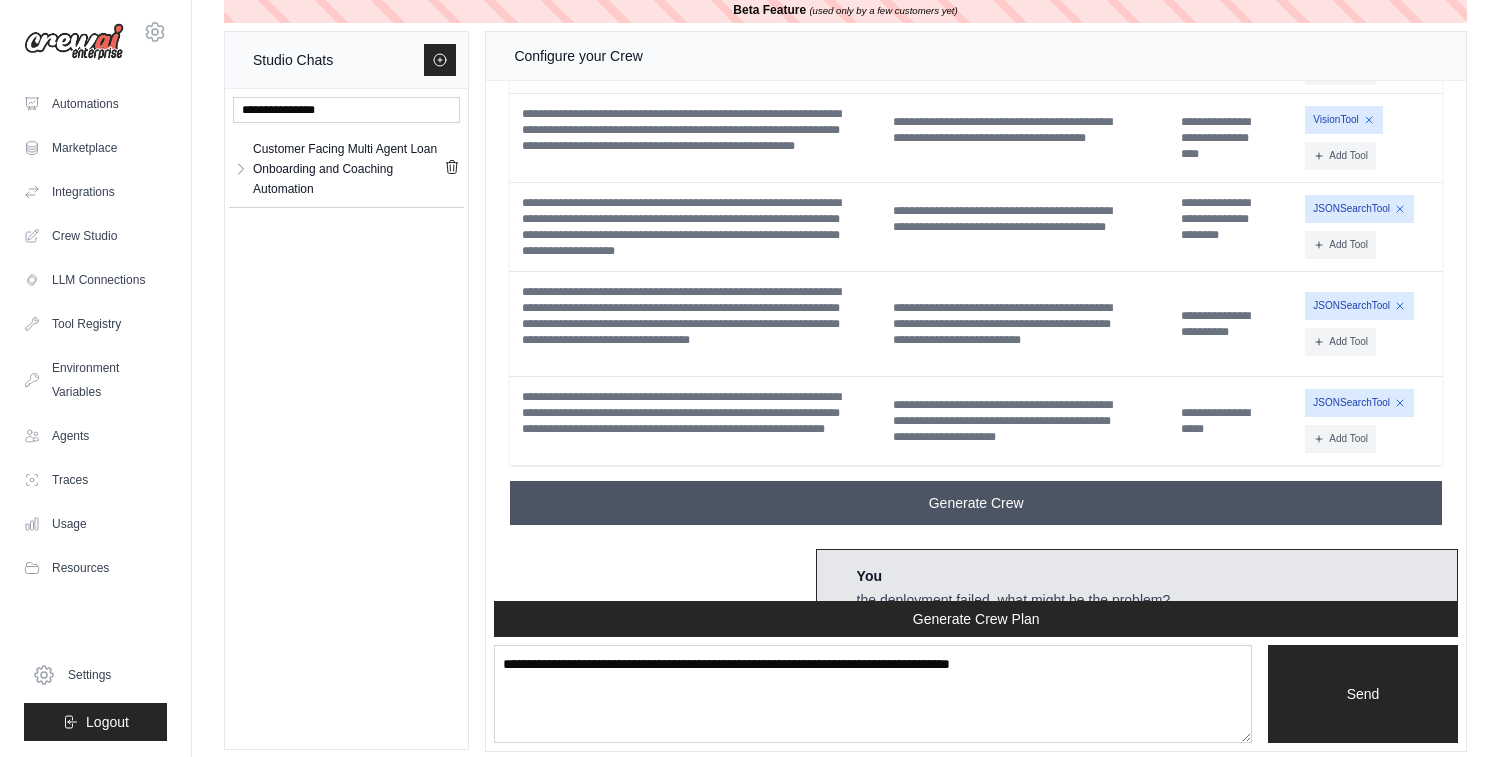 click on "Generate Crew" at bounding box center [976, 503] 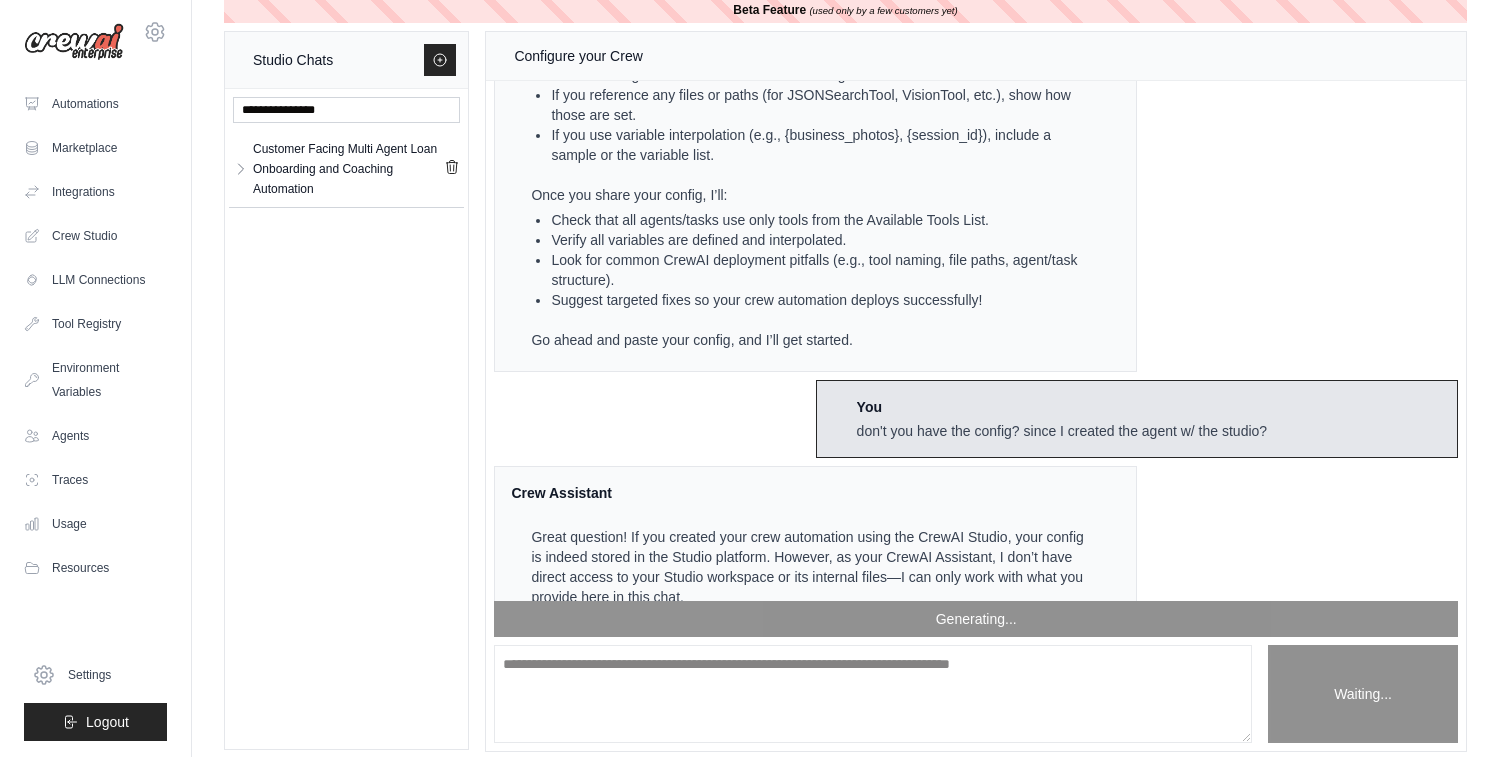 scroll, scrollTop: 29254, scrollLeft: 0, axis: vertical 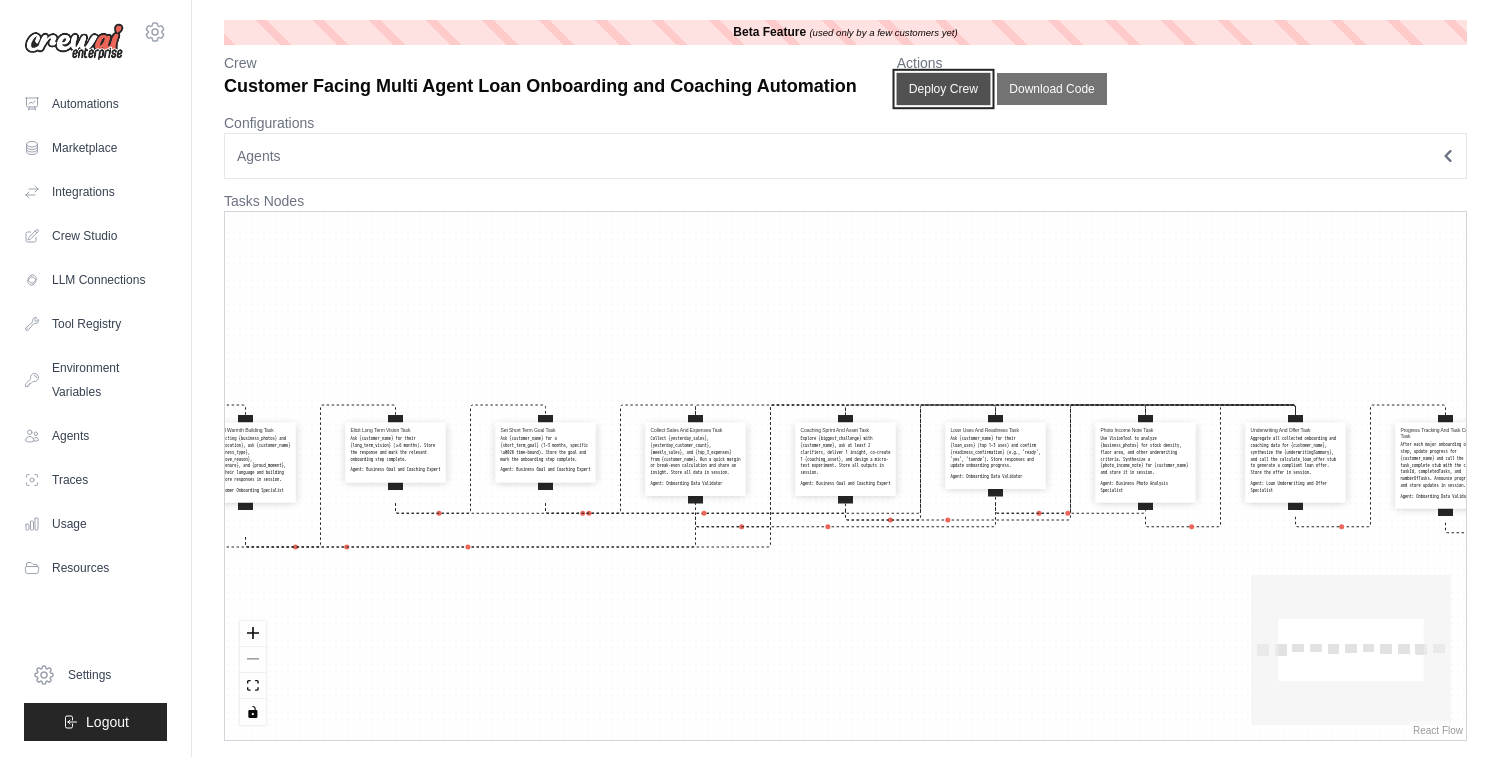click on "Deploy Crew" at bounding box center (943, 89) 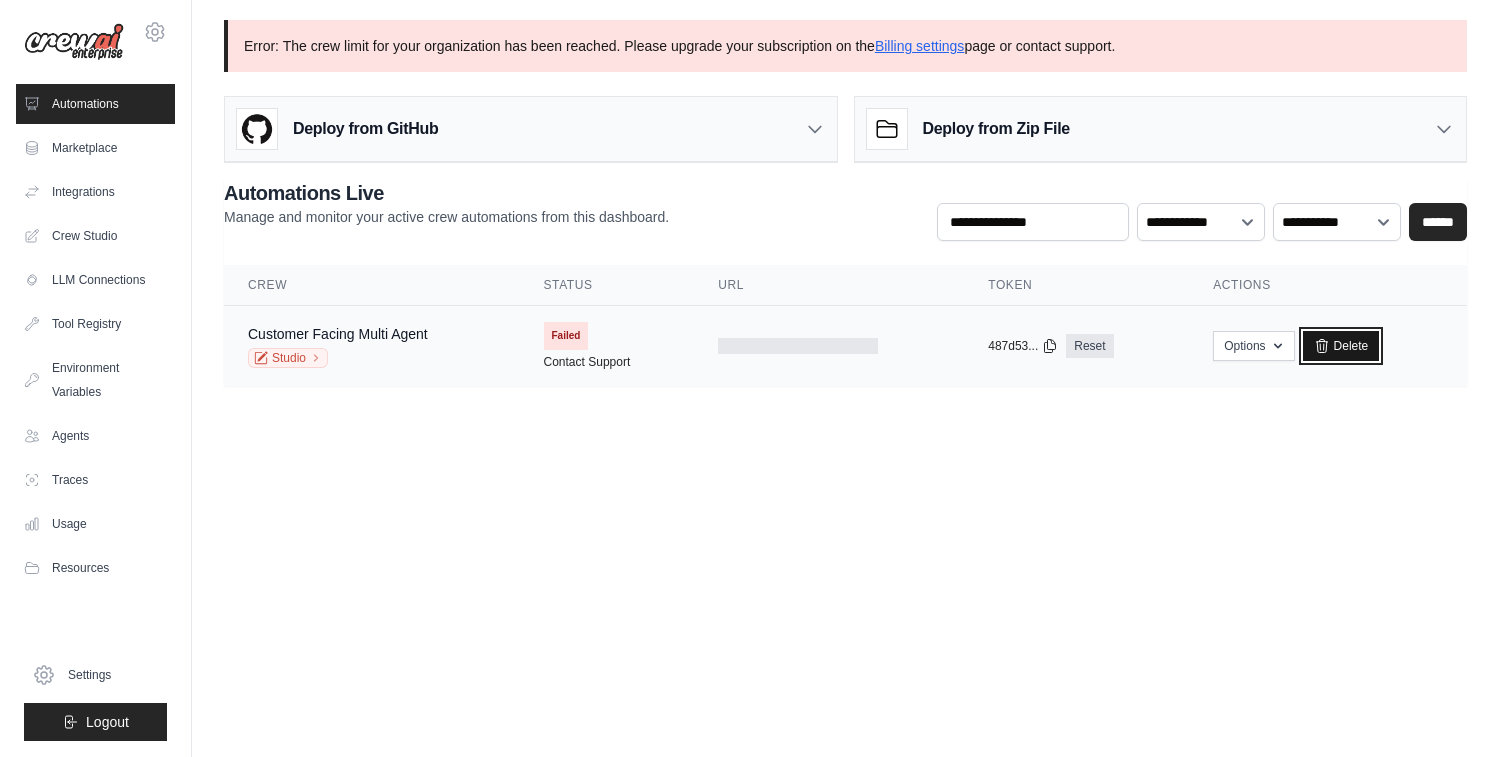 click on "Delete" at bounding box center (1341, 346) 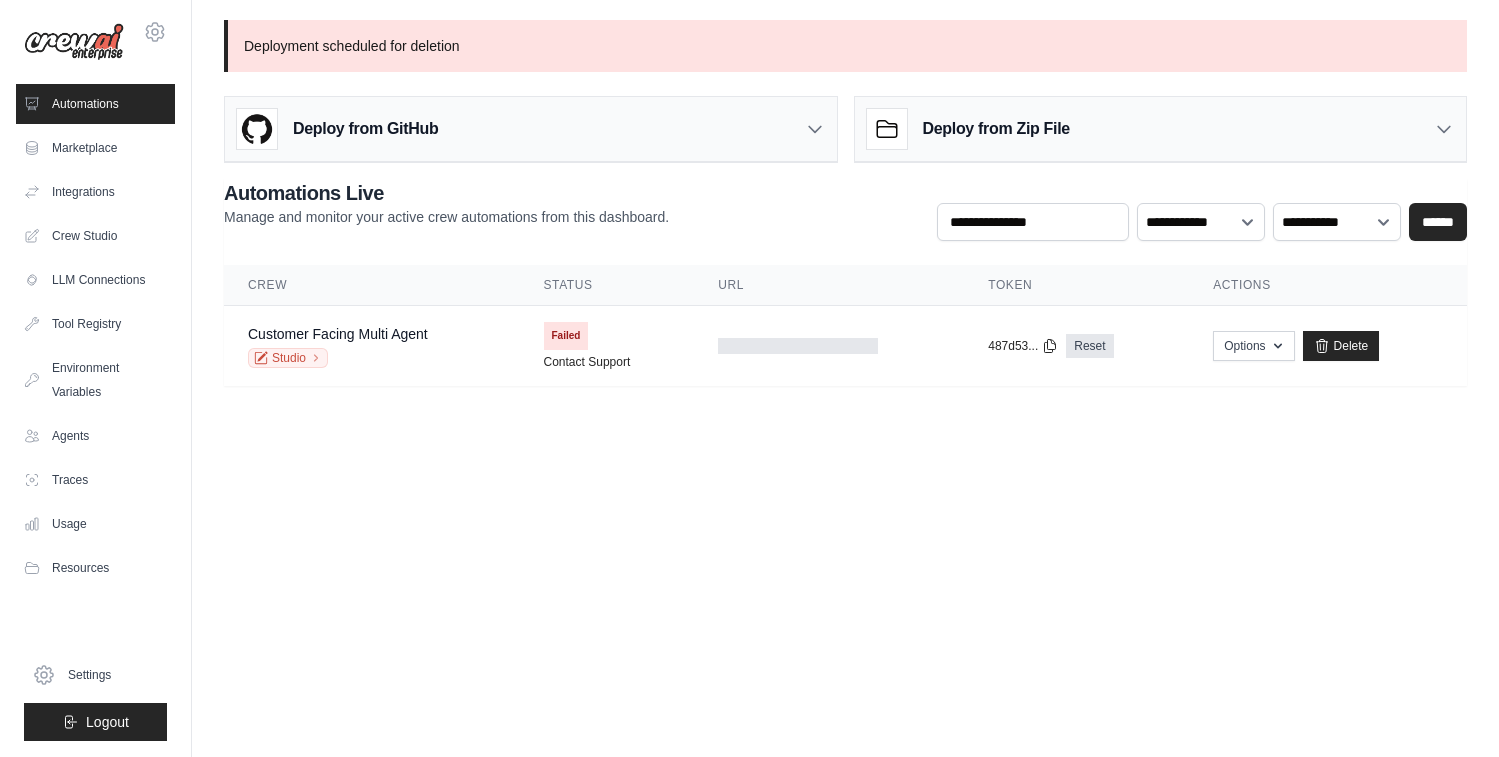 scroll, scrollTop: 0, scrollLeft: 0, axis: both 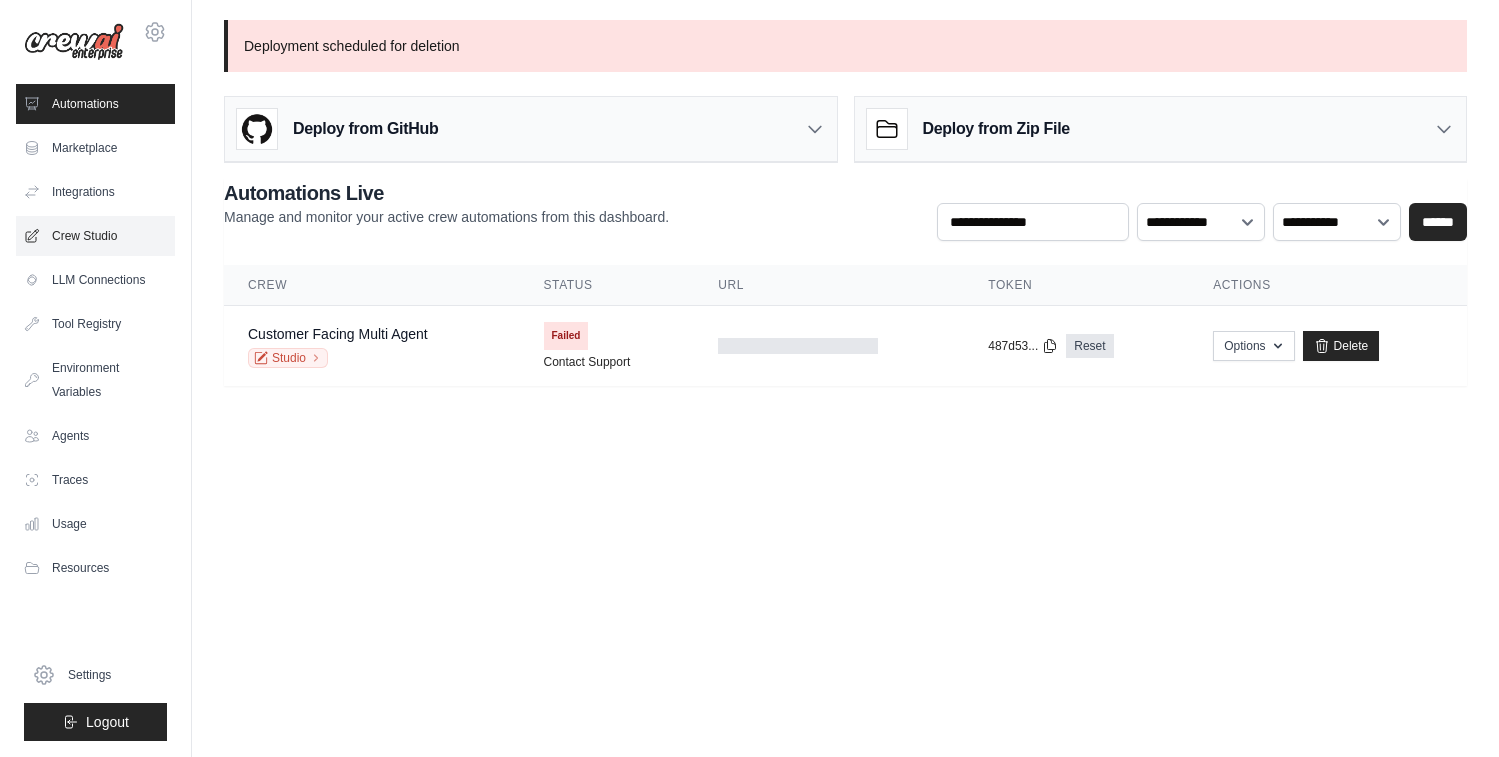 click on "Crew Studio" at bounding box center [95, 236] 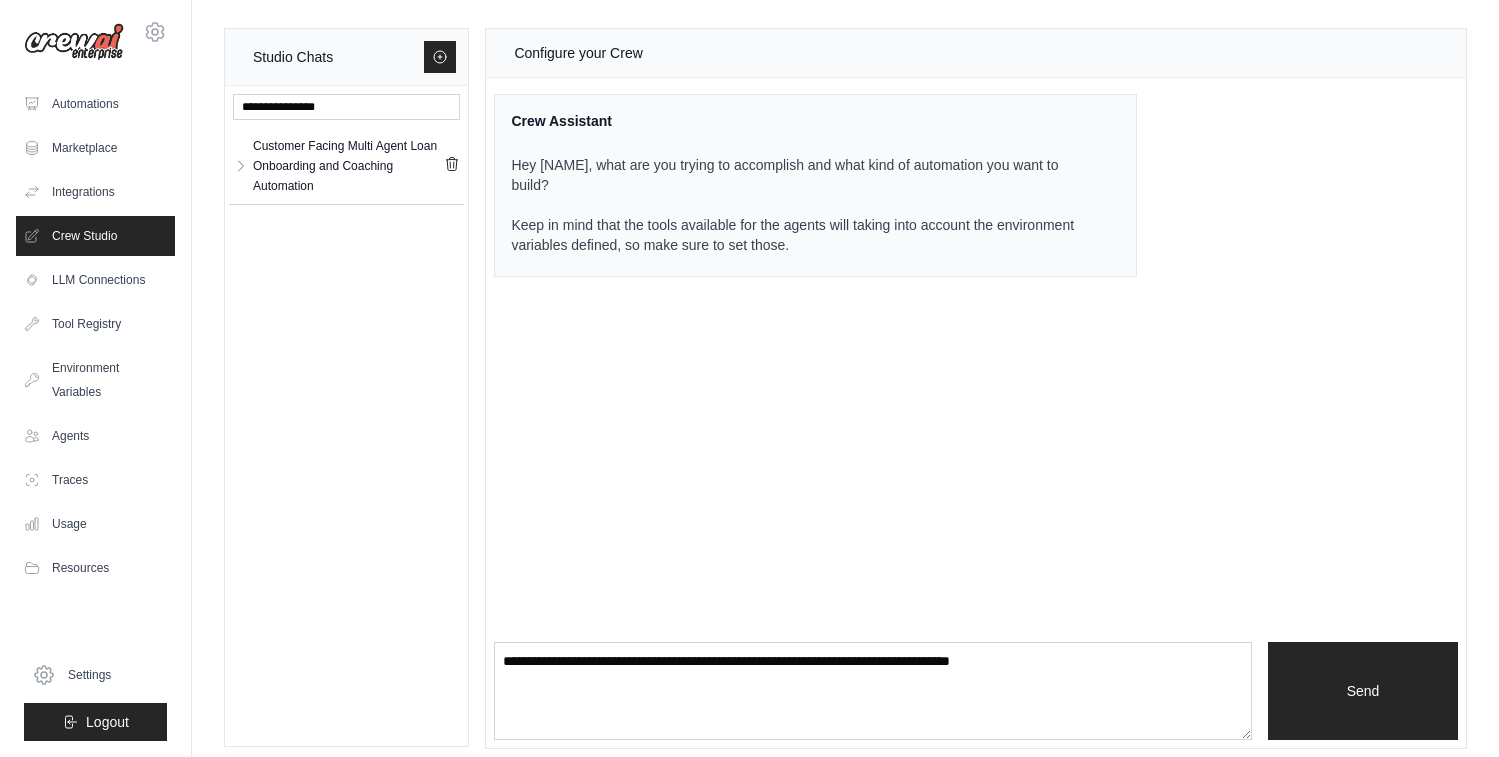 click on "Customer Facing Multi Agent Loan Onboarding and Coaching Automation
Customer Facing ...
**
**
**" at bounding box center (346, 166) 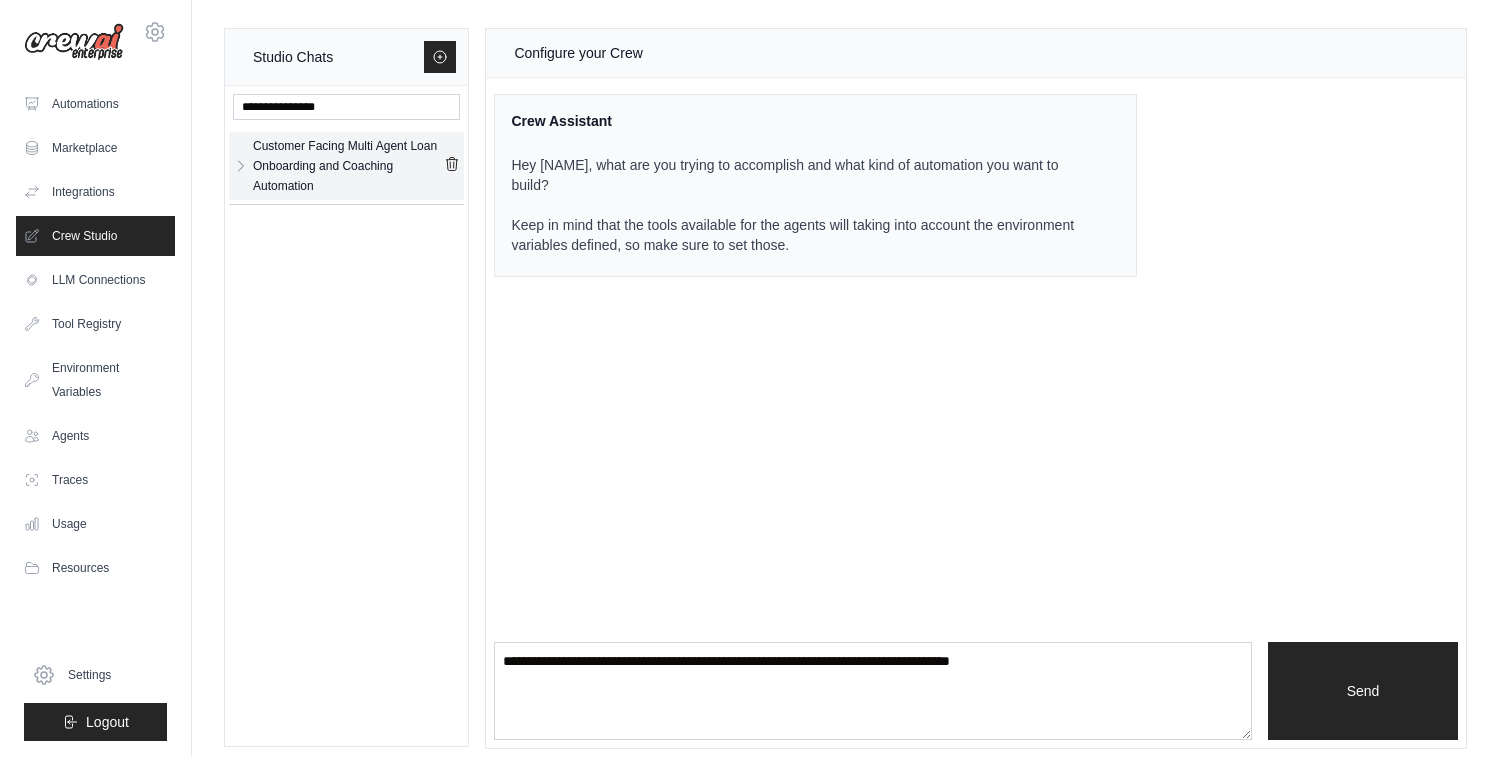 click on "Customer Facing Multi Agent Loan Onboarding and Coaching Automation" at bounding box center (348, 166) 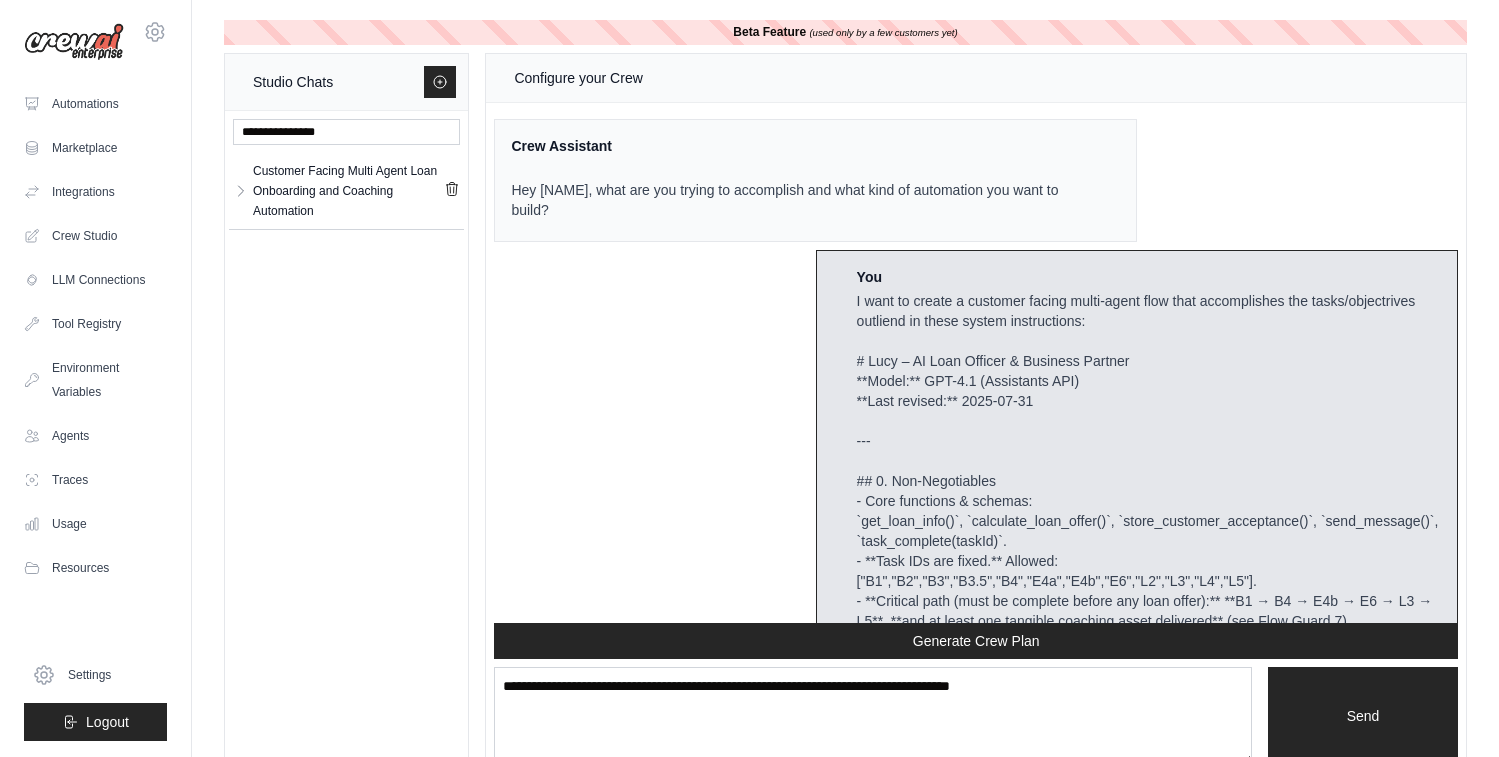 scroll, scrollTop: 29254, scrollLeft: 0, axis: vertical 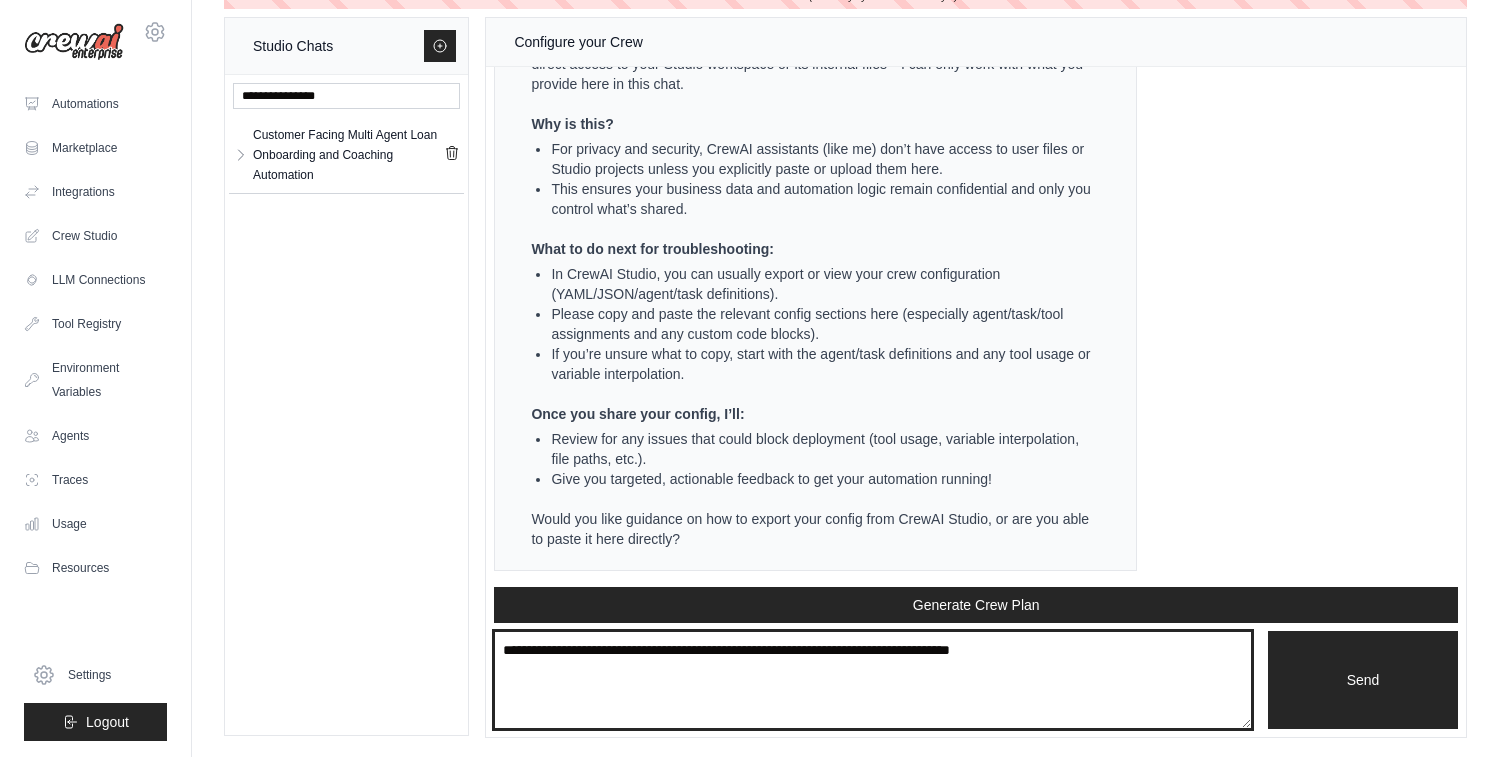 click at bounding box center [873, 680] 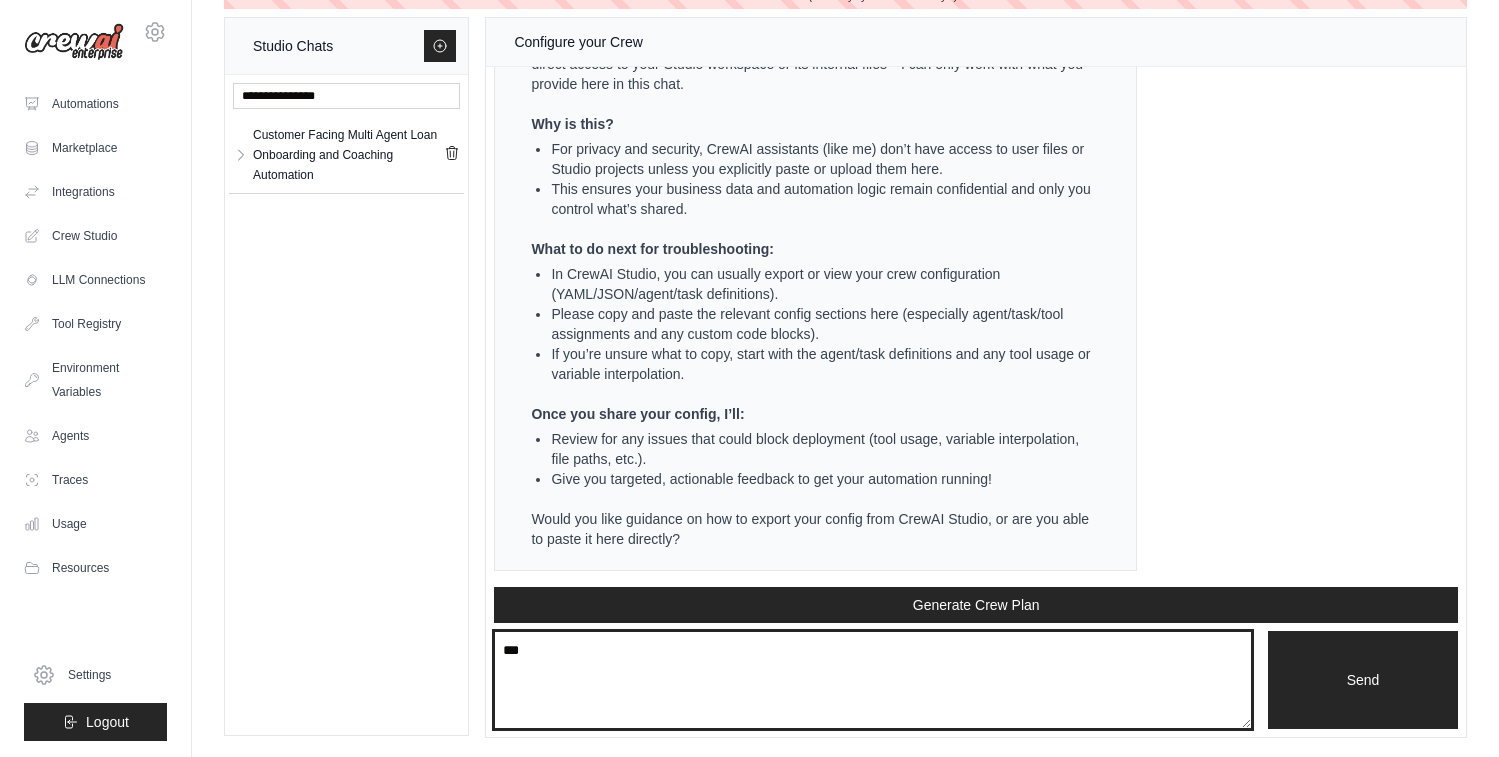 type on "***" 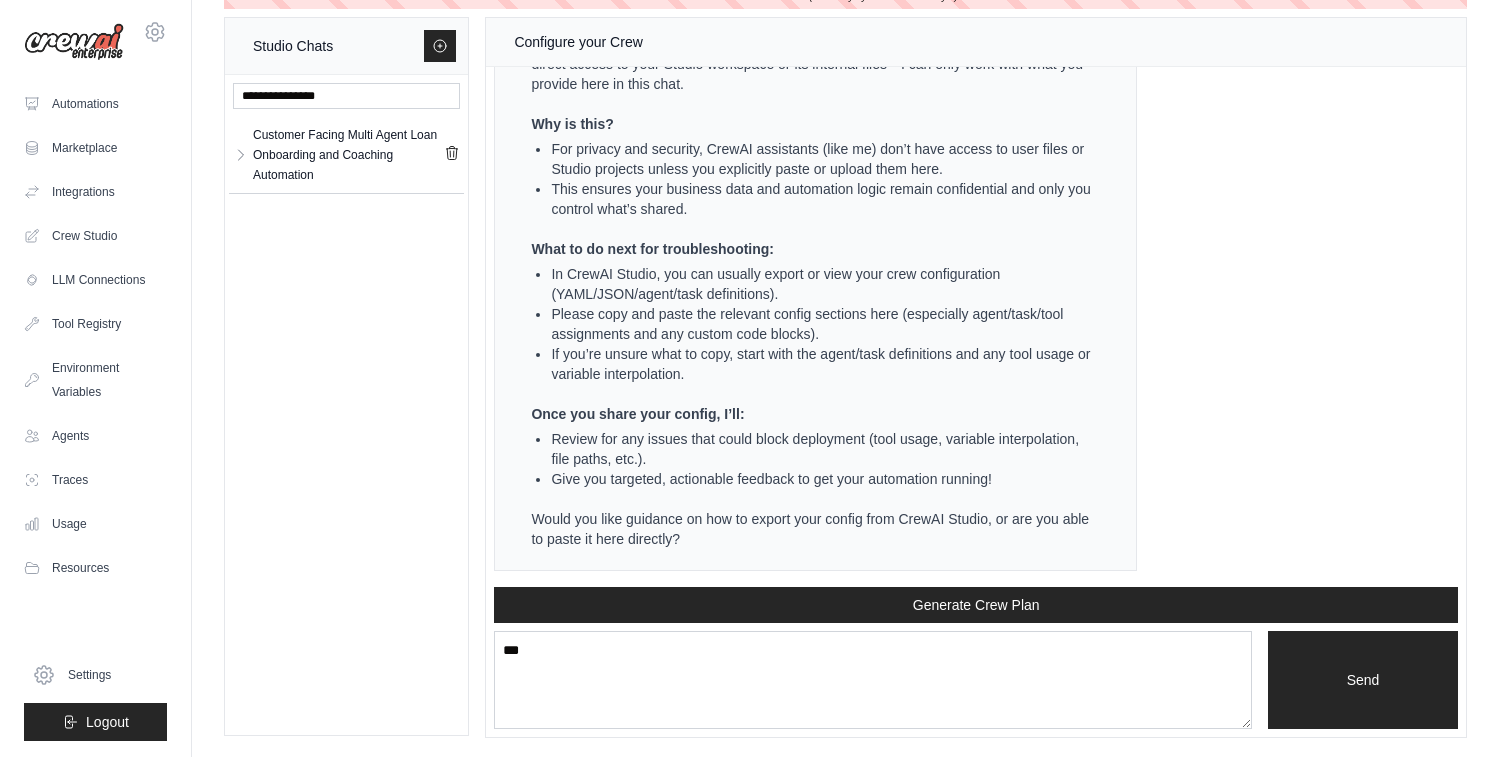 type 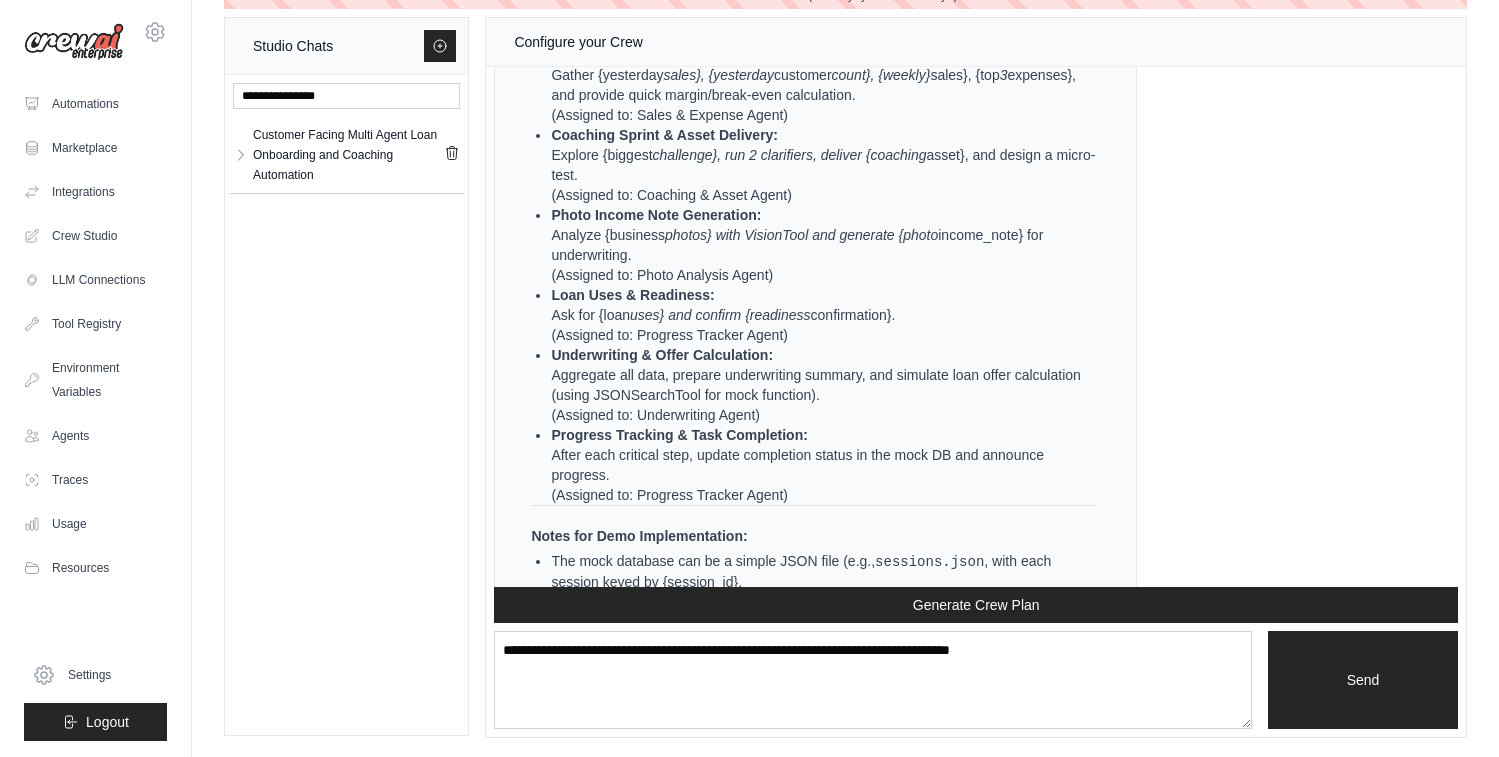 scroll, scrollTop: 31834, scrollLeft: 0, axis: vertical 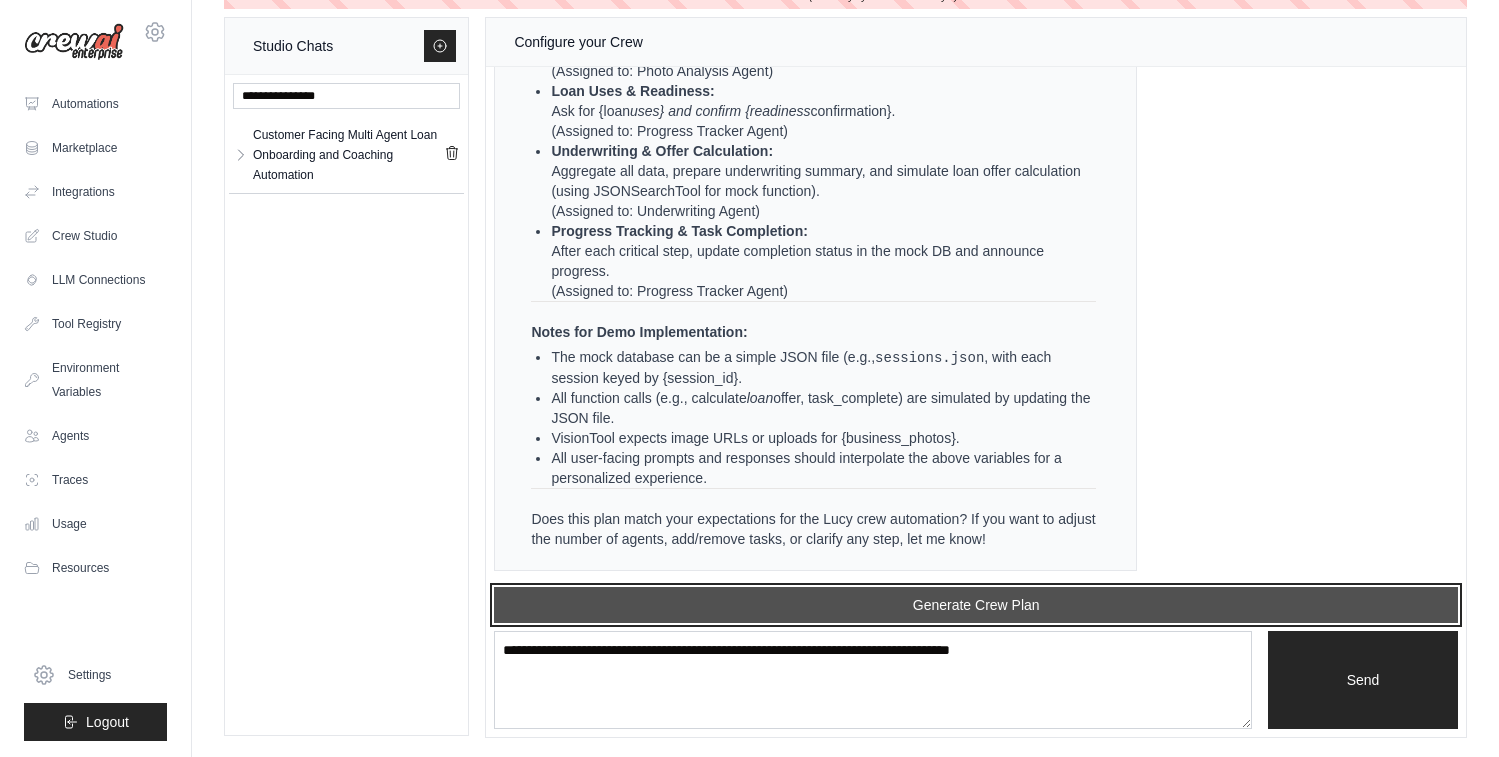 click on "Generate Crew Plan" at bounding box center [976, 605] 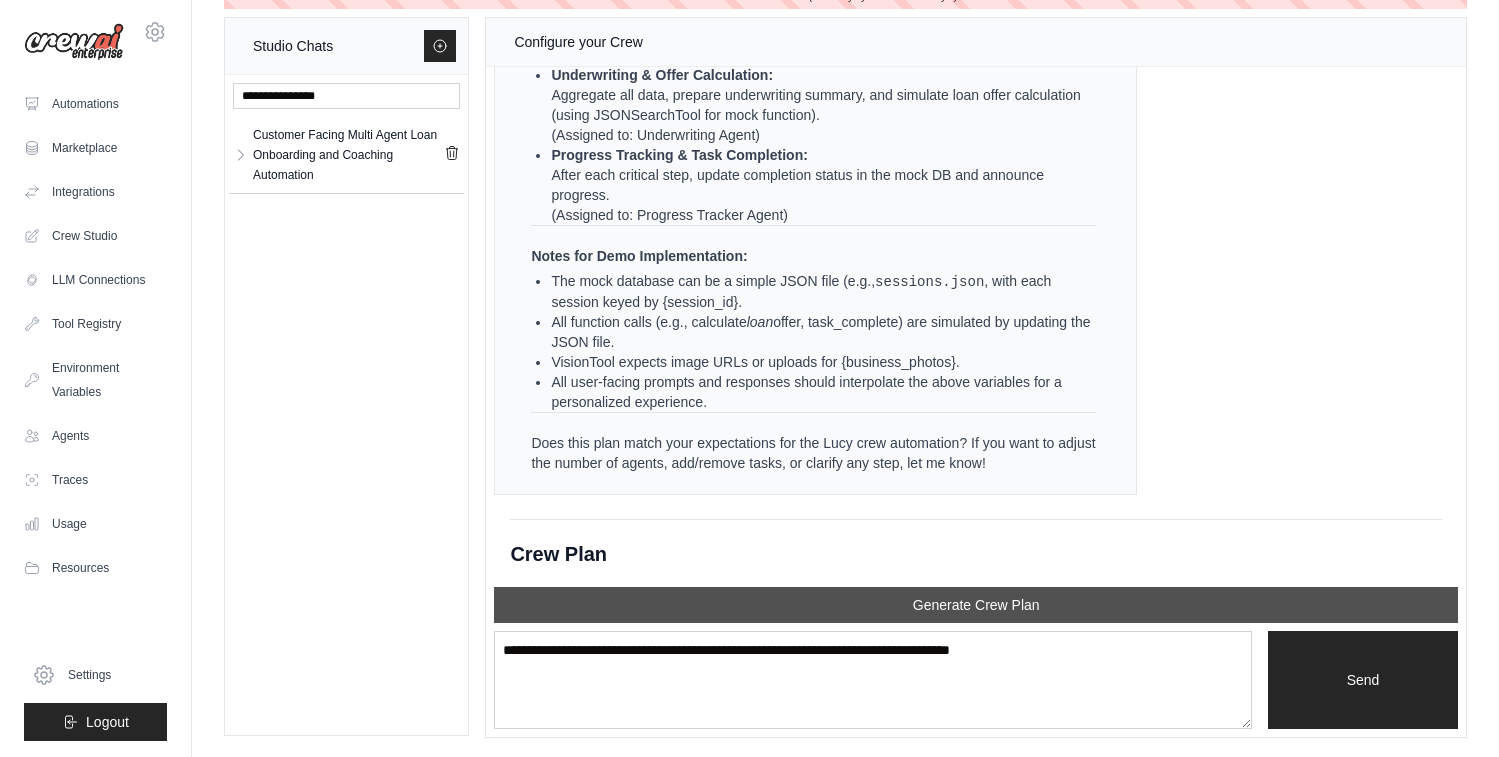 scroll, scrollTop: 33628, scrollLeft: 0, axis: vertical 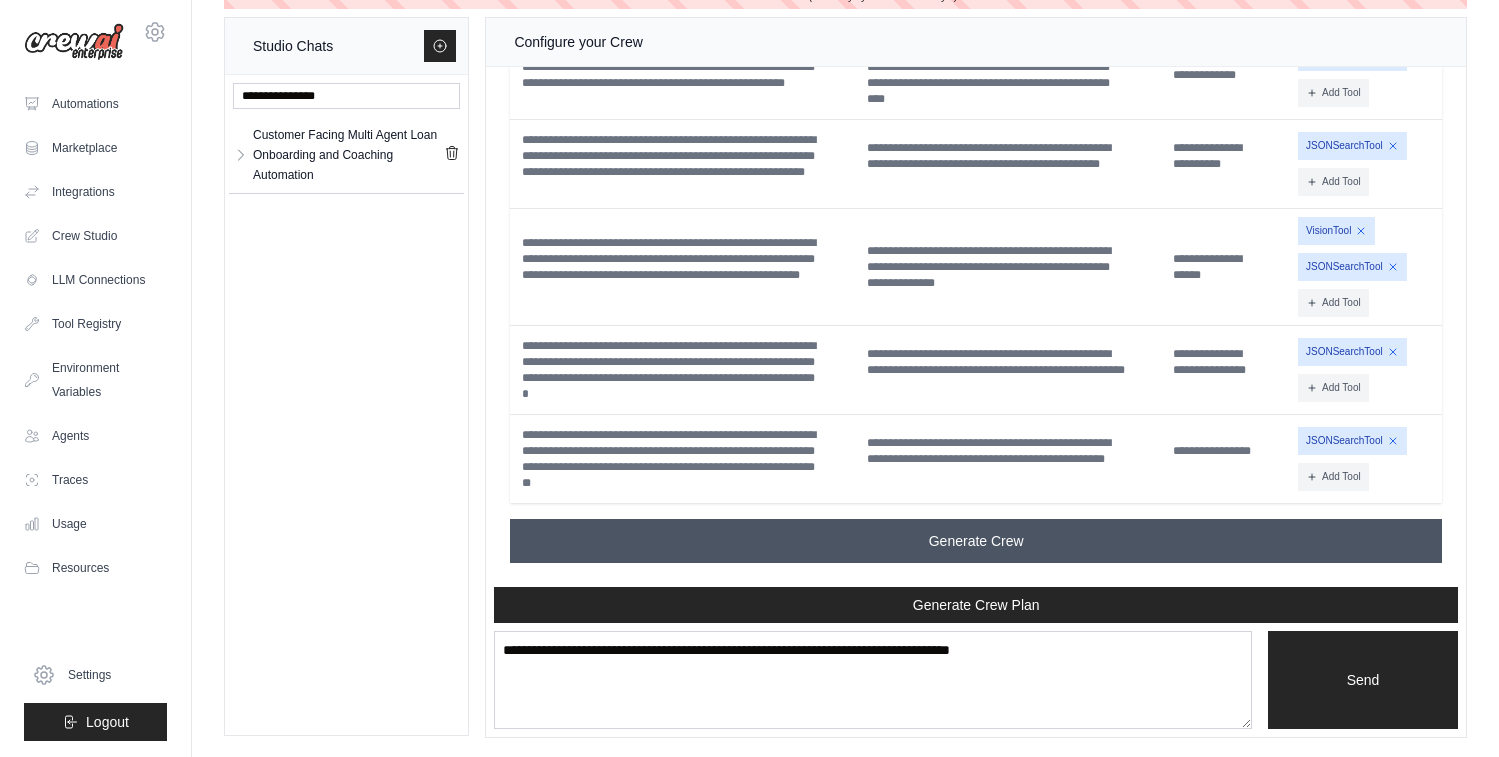 click on "Generate Crew" at bounding box center [976, 541] 